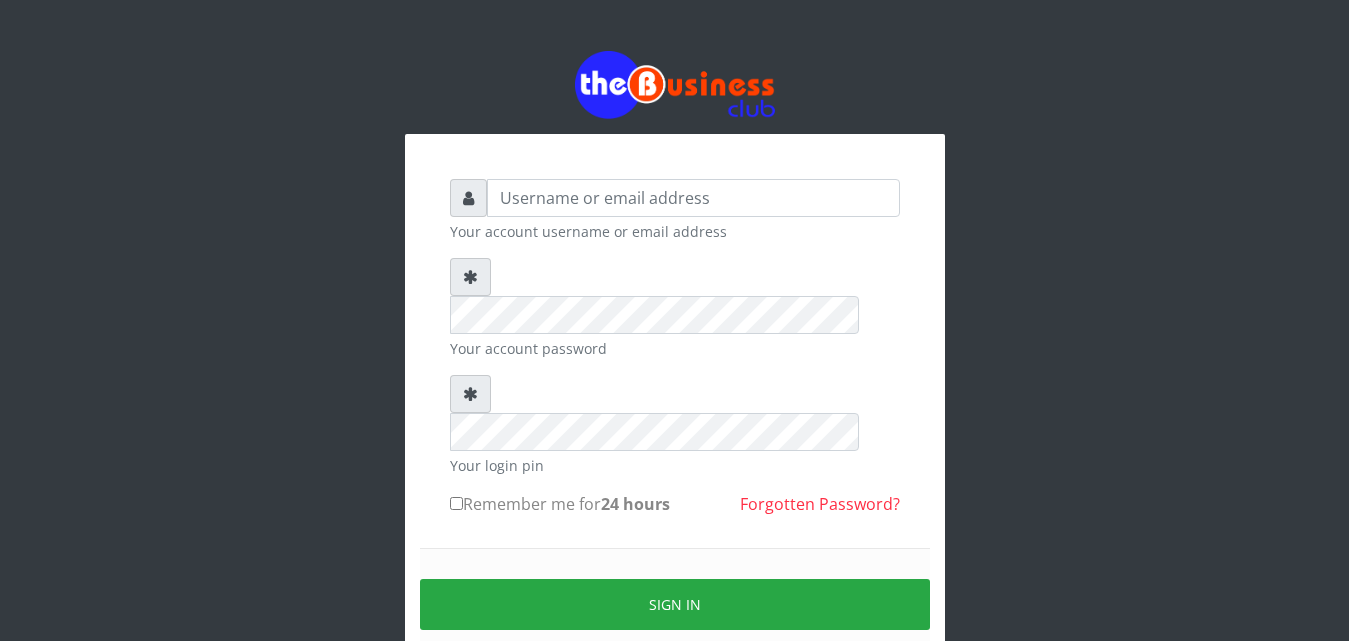 scroll, scrollTop: 0, scrollLeft: 0, axis: both 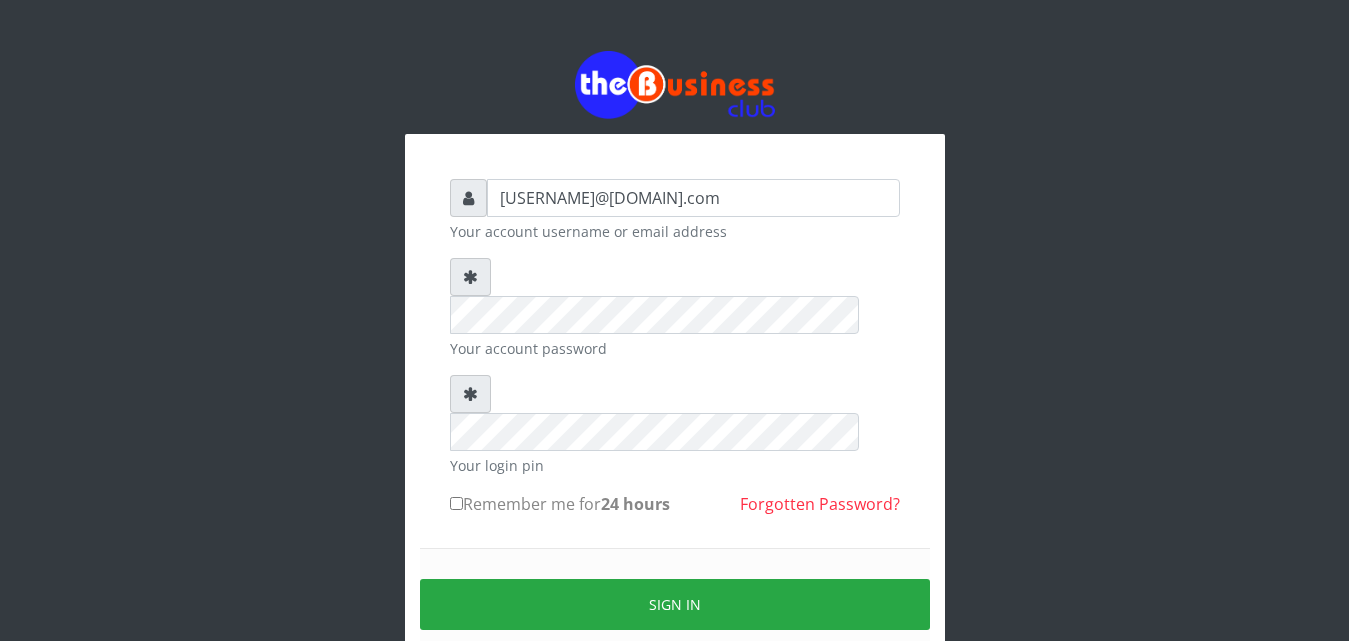 type on "[USERNAME]@[DOMAIN].com" 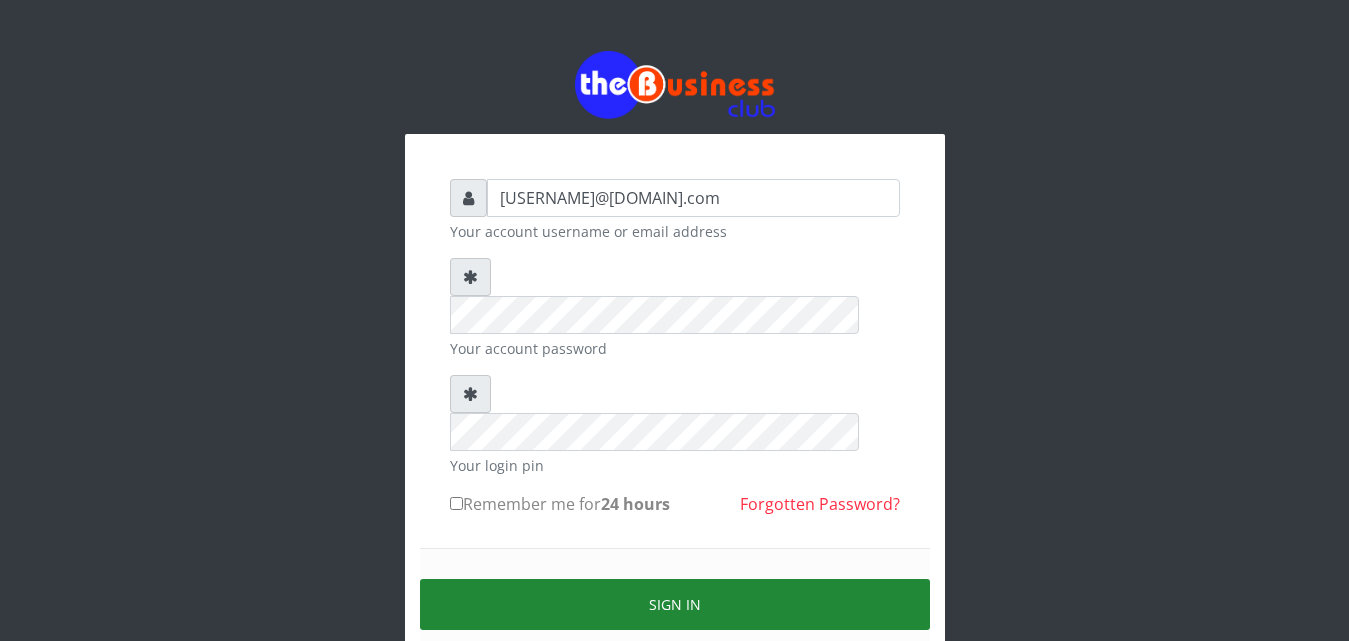 click on "Sign in" at bounding box center (675, 604) 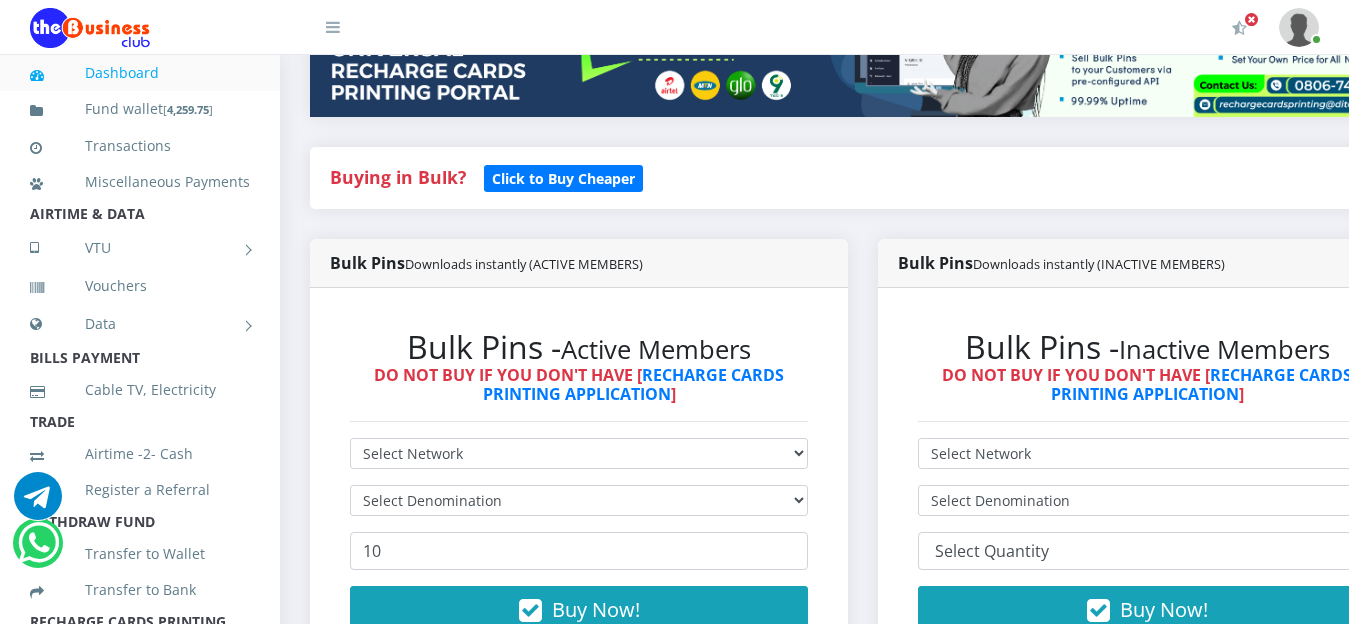 scroll, scrollTop: 337, scrollLeft: 0, axis: vertical 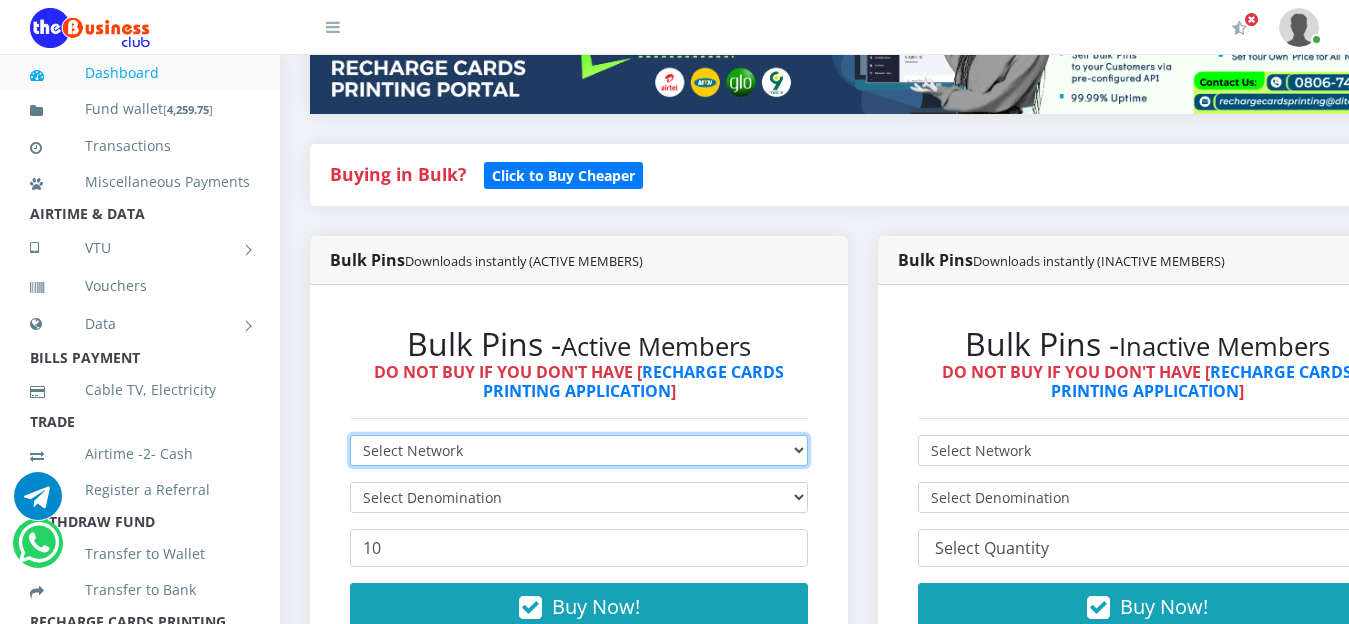 click on "Select Network
MTN
Globacom
9Mobile
Airtel" at bounding box center (579, 450) 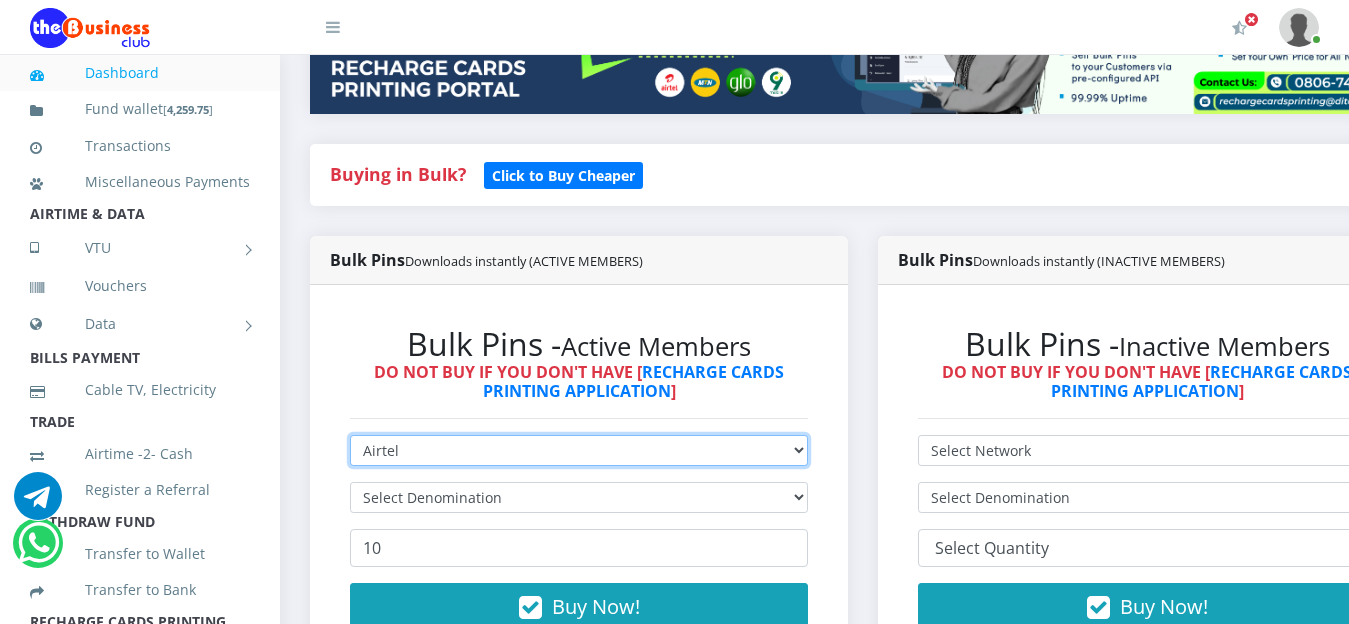 click on "Select Network
MTN
Globacom
9Mobile
Airtel" at bounding box center [579, 450] 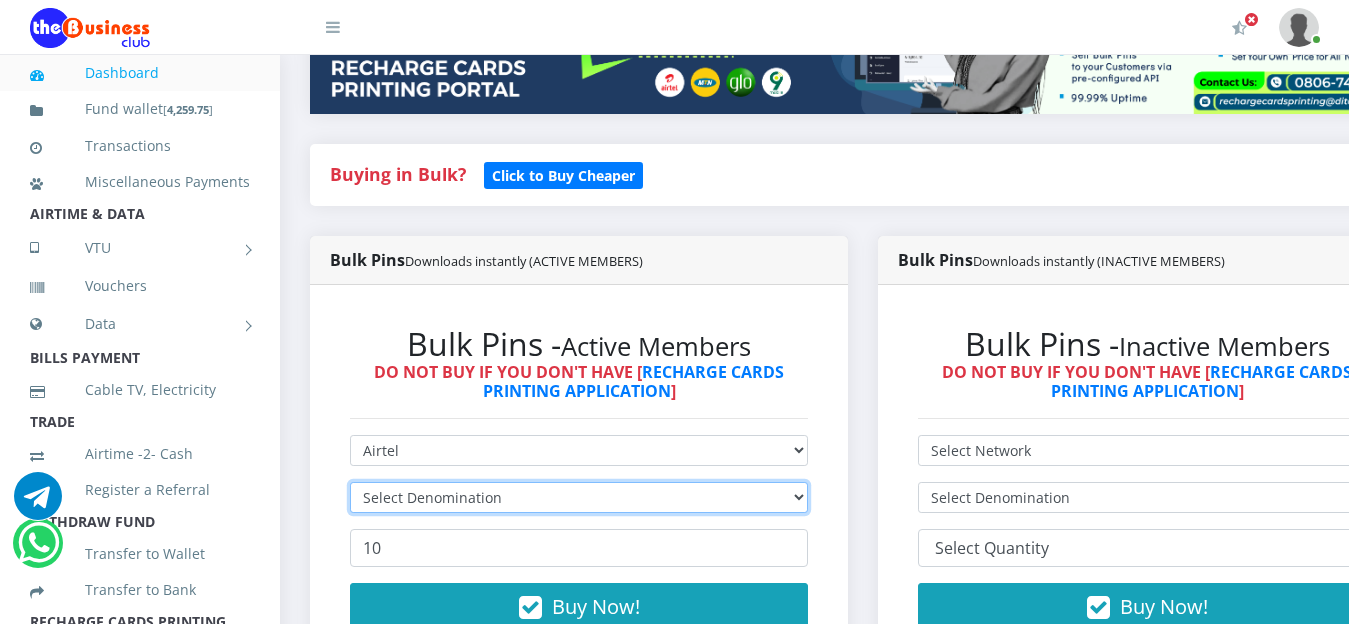 click on "Select Denomination" at bounding box center [579, 497] 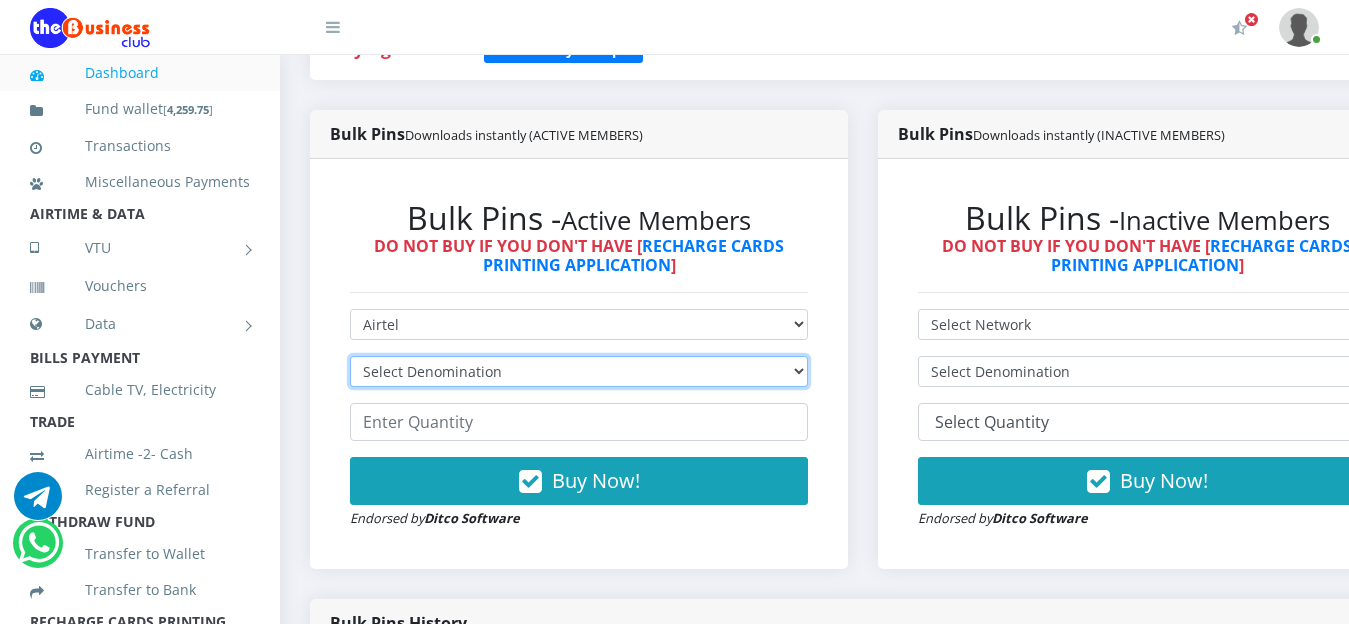 scroll, scrollTop: 472, scrollLeft: 0, axis: vertical 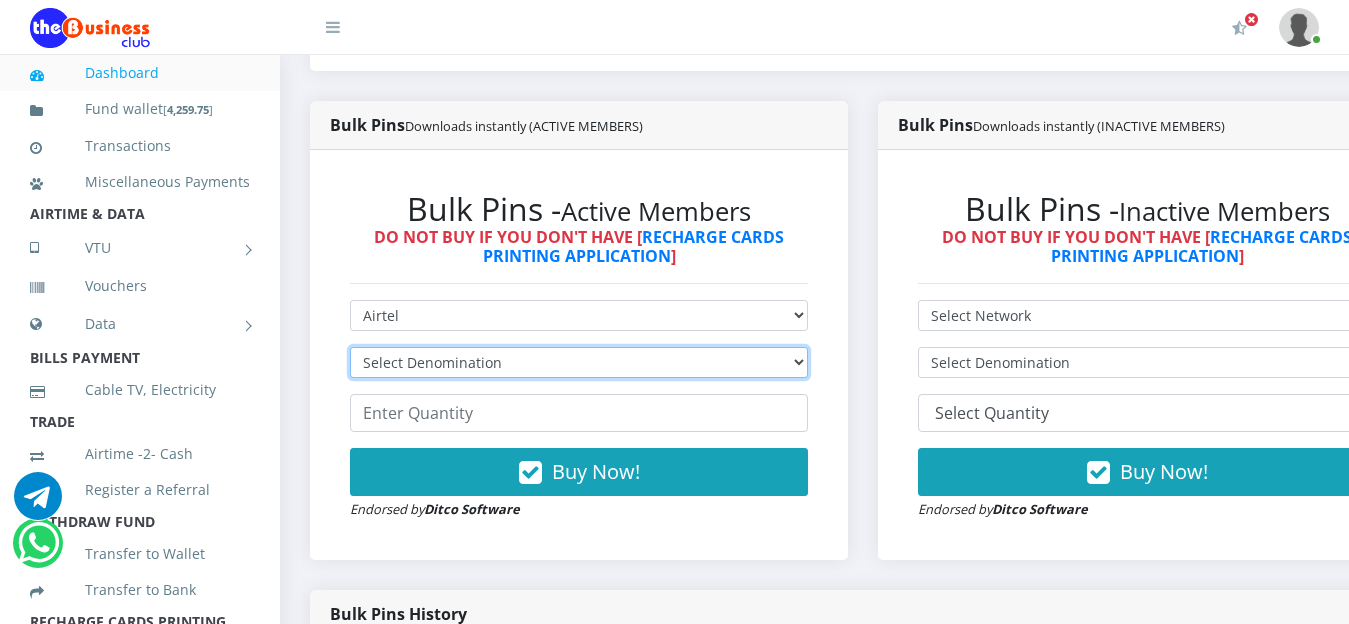 click on "Select Denomination Airtel NGN100 - ₦96.38 Airtel NGN200 - ₦192.76 Airtel NGN500 - ₦481.90 Airtel NGN1000 - ₦963.80" at bounding box center (579, 362) 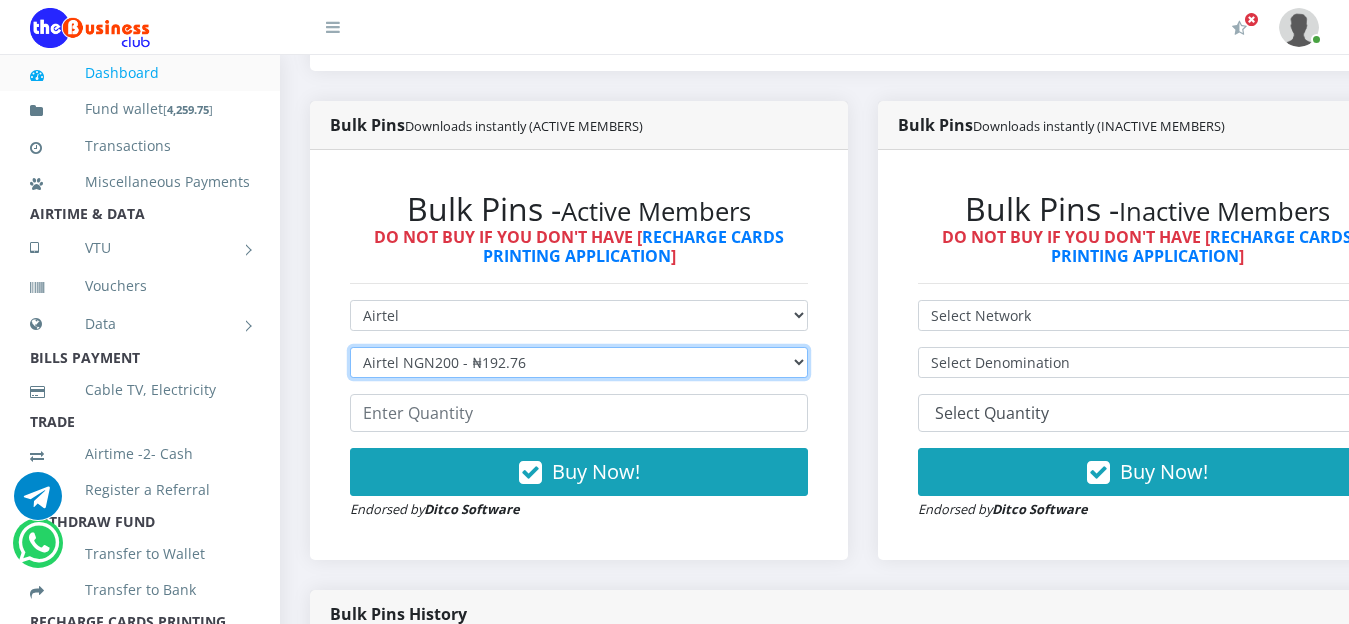 click on "Select Denomination Airtel NGN100 - ₦96.38 Airtel NGN200 - ₦192.76 Airtel NGN500 - ₦481.90 Airtel NGN1000 - ₦963.80" at bounding box center (579, 362) 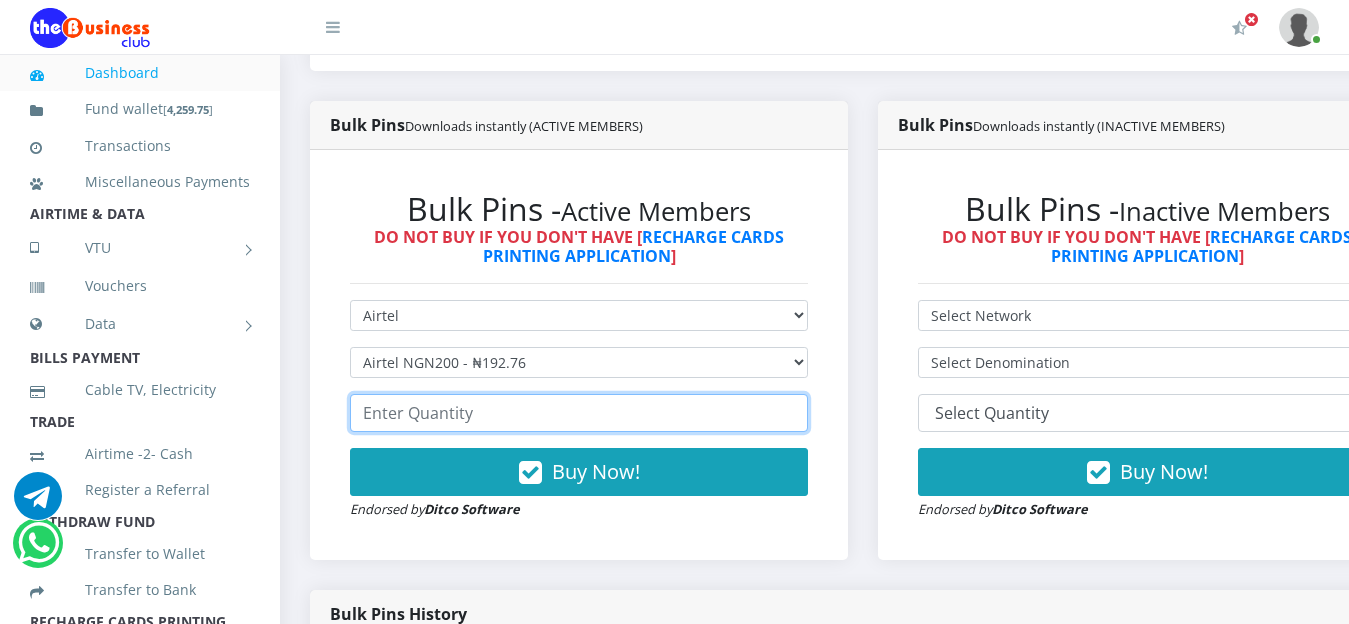 click at bounding box center [579, 413] 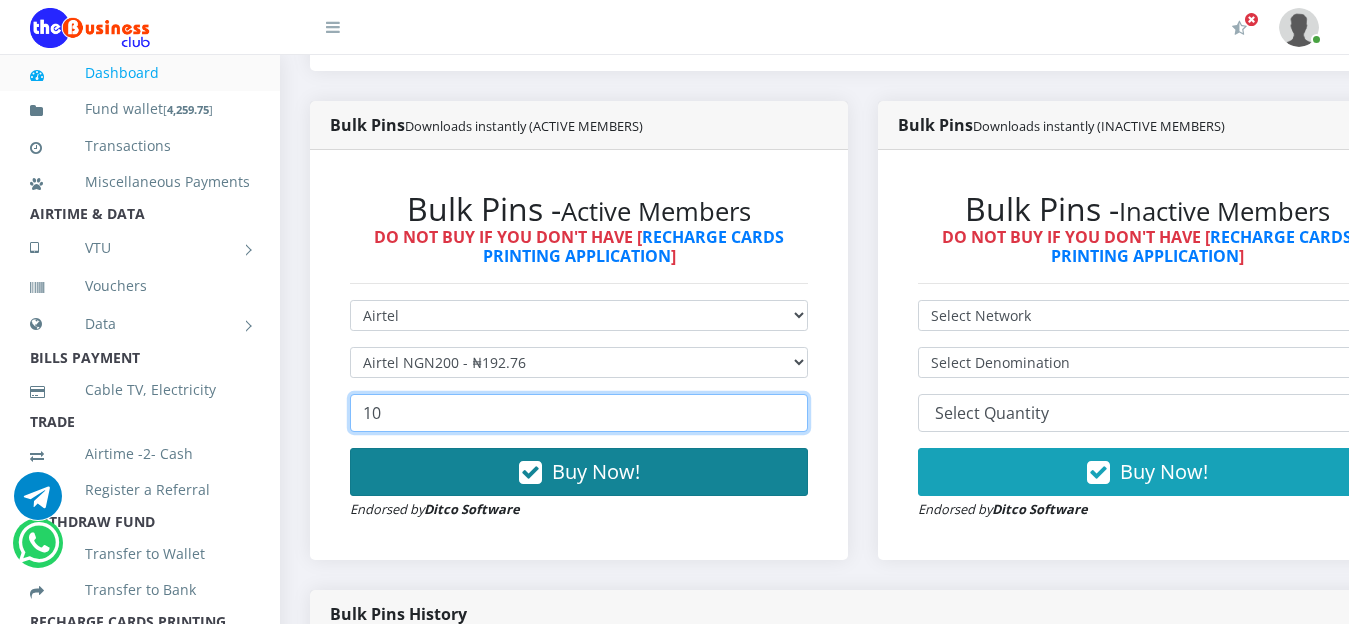 type on "10" 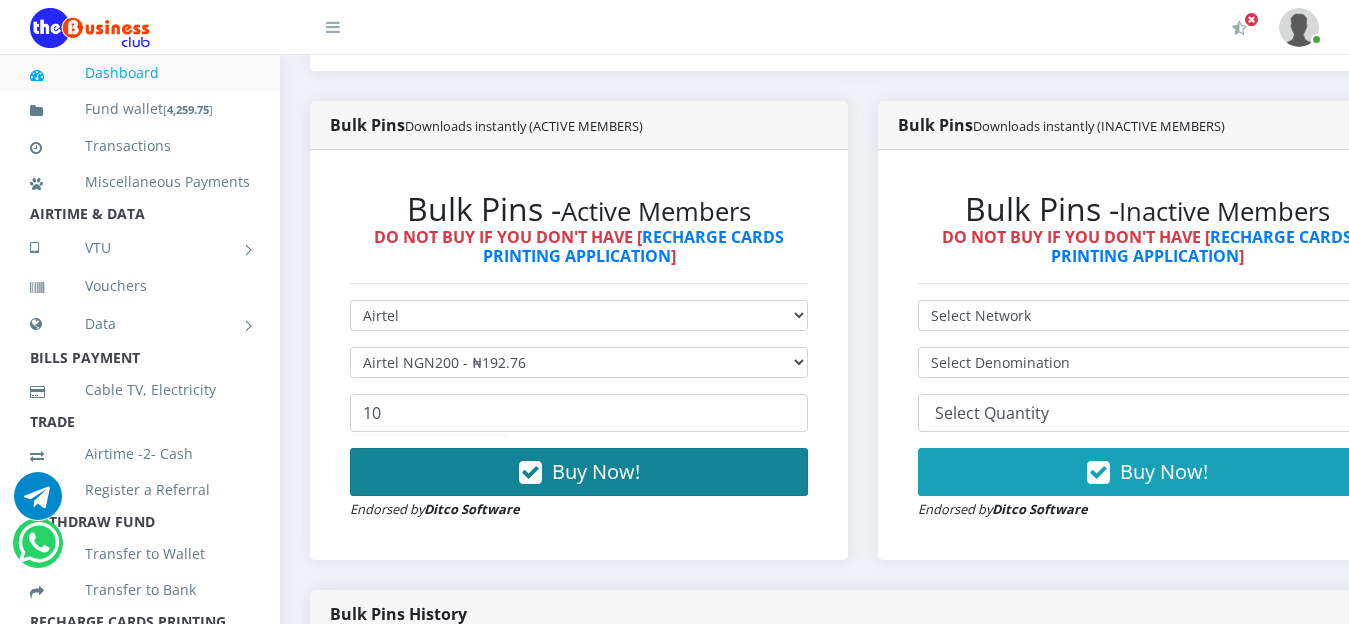click on "Buy Now!" at bounding box center (596, 471) 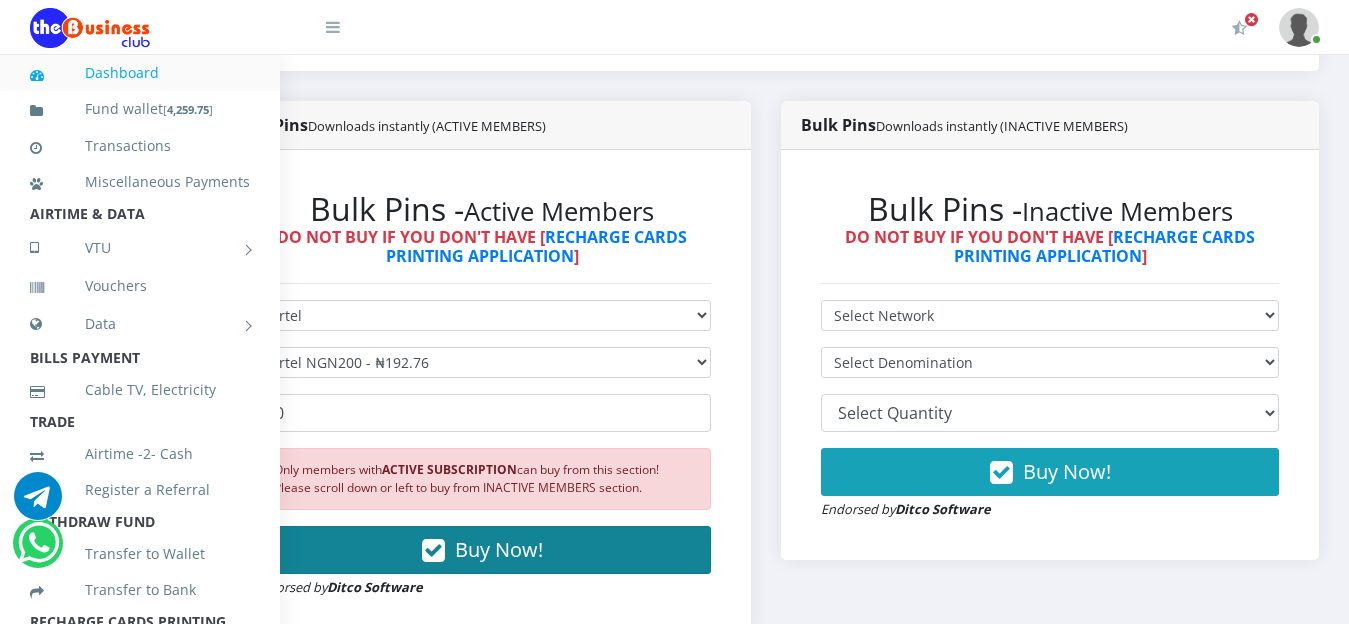 scroll, scrollTop: 472, scrollLeft: 103, axis: both 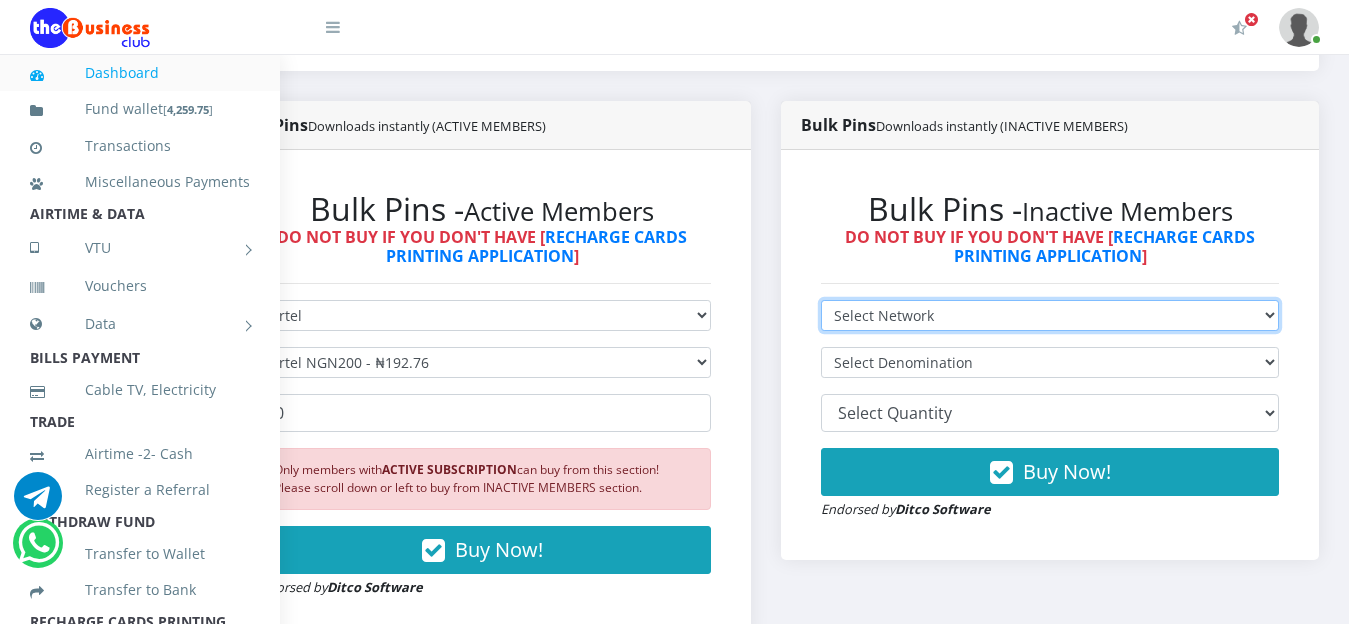 click on "Select Network
MTN
Globacom
9Mobile
Airtel" at bounding box center [1050, 315] 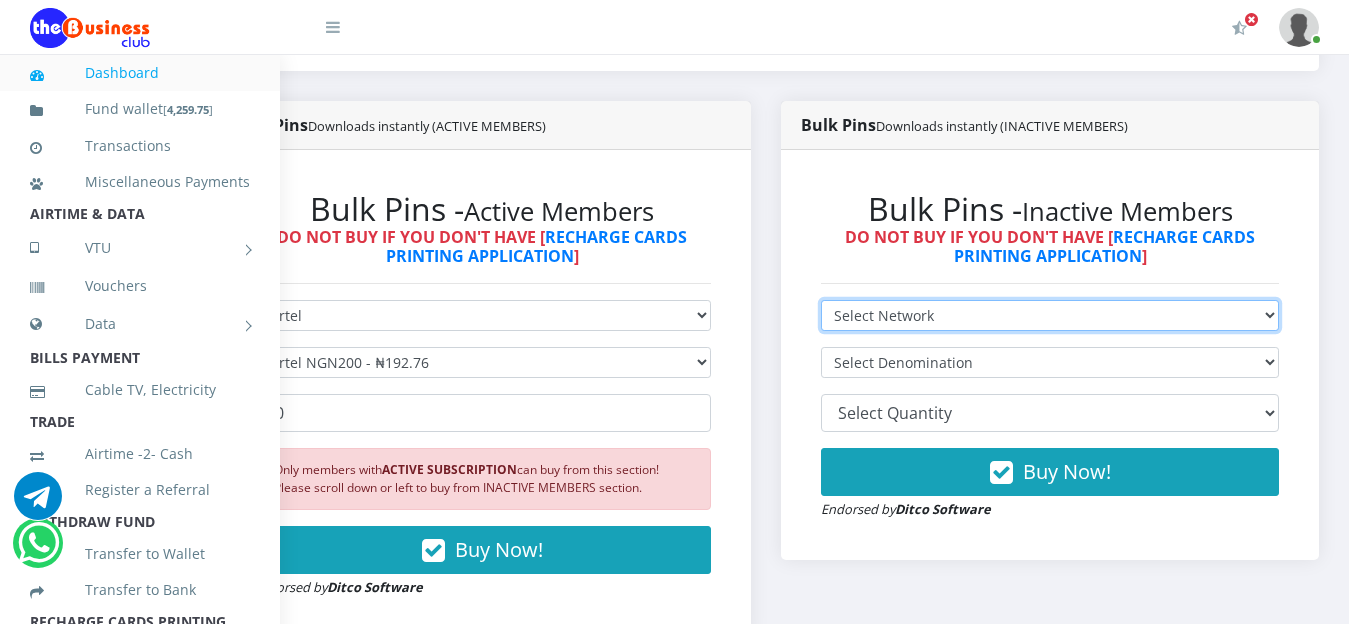 select on "Airtel" 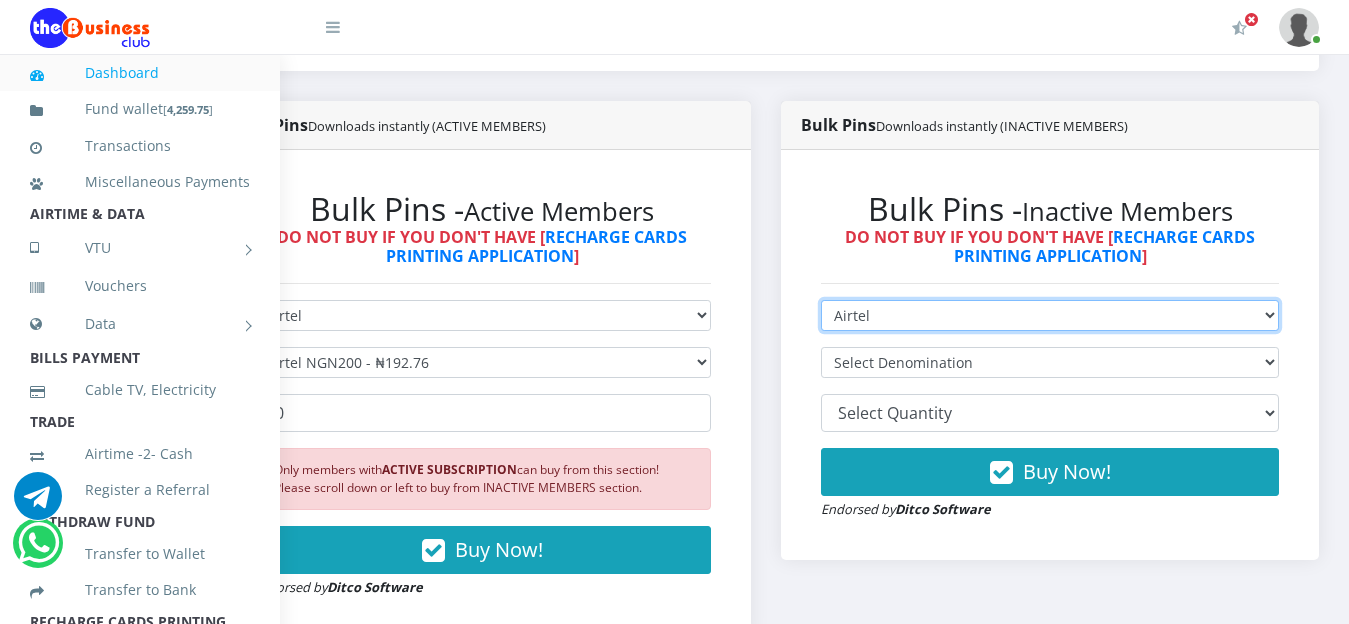 click on "Select Network
MTN
Globacom
9Mobile
Airtel" at bounding box center [1050, 315] 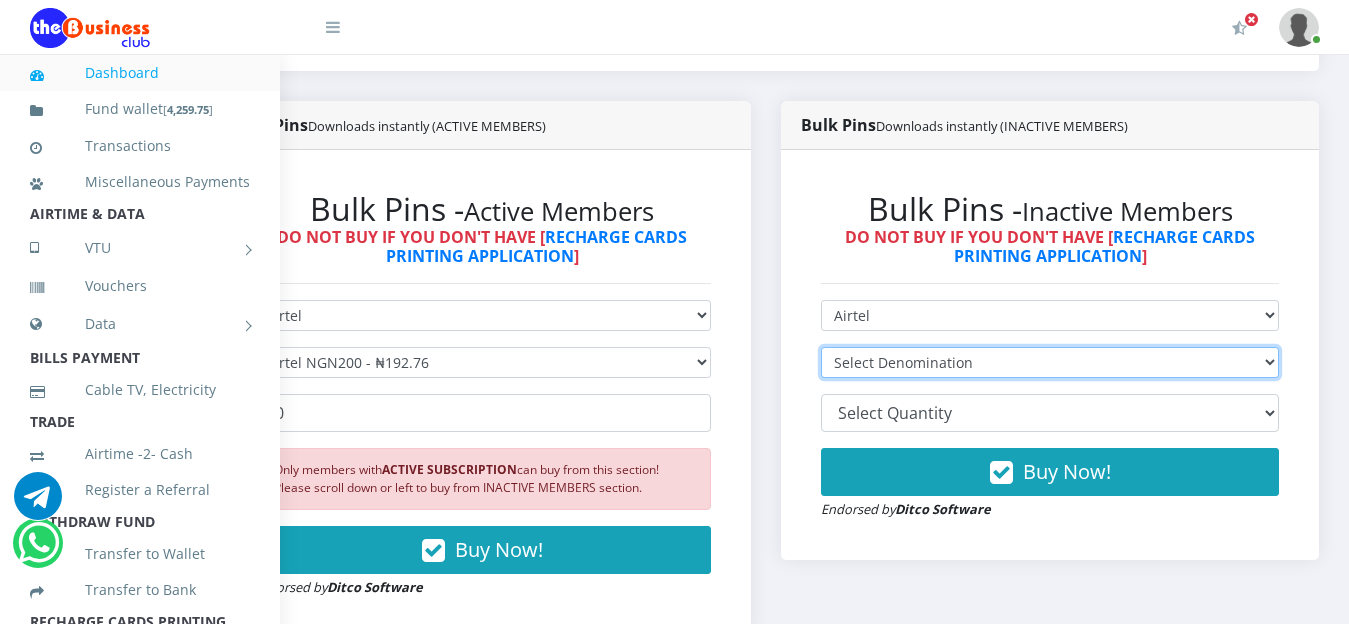 click on "Select Denomination Airtel NGN100 - ₦96.90 Airtel NGN200 - ₦193.80 Airtel NGN500 - ₦484.50 Airtel NGN1000 - ₦969.00" at bounding box center [1050, 362] 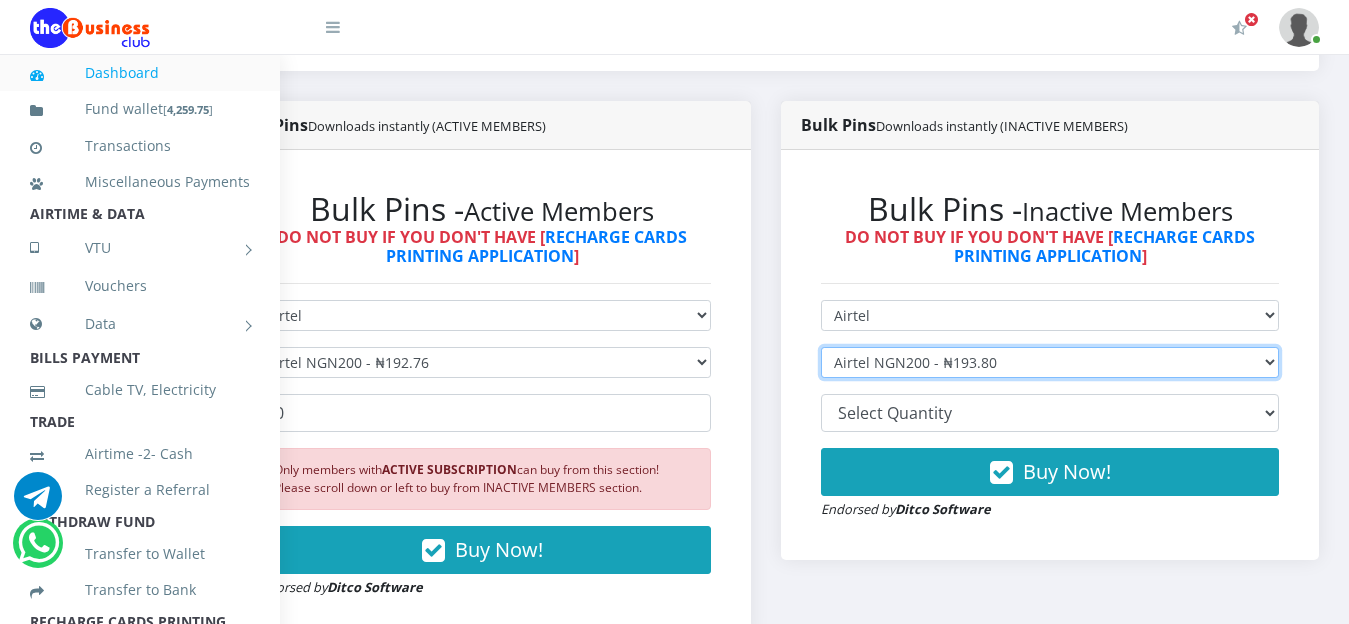 click on "Select Denomination Airtel NGN100 - ₦96.90 Airtel NGN200 - ₦193.80 Airtel NGN500 - ₦484.50 Airtel NGN1000 - ₦969.00" at bounding box center [1050, 362] 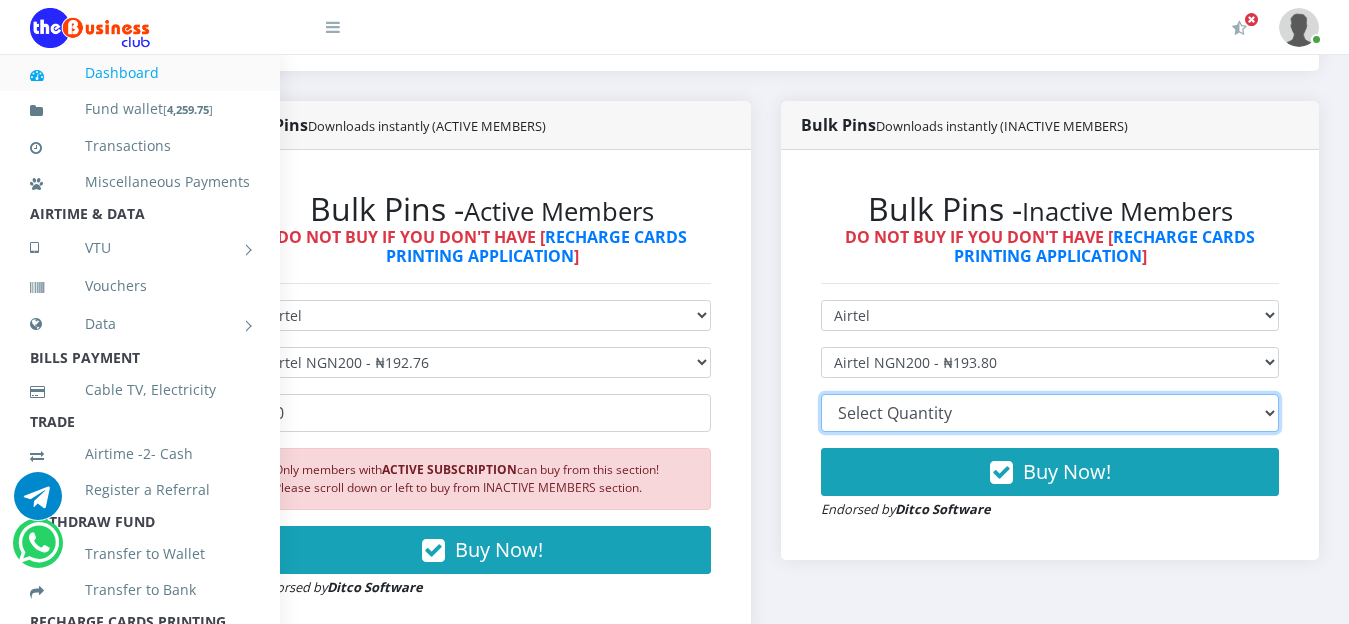 click on "10
20
30
40
44 (Online Printing, Portrait)
60 (Online Printing, Landscape)
70 (Online Printing, Portrait)
72 (Online Printing, Landscape)
85 (Online Printing, Portrait)
100
150
200
300
500" at bounding box center (1050, 413) 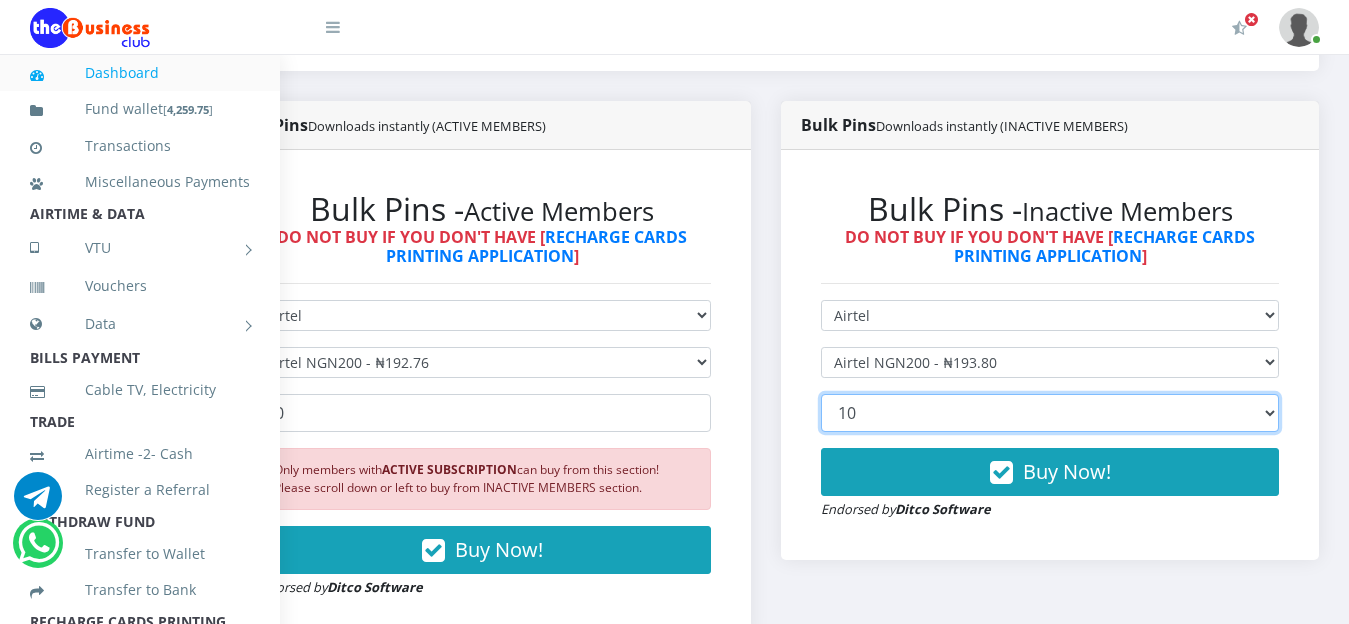 click on "10
20
30
40
44 (Online Printing, Portrait)
60 (Online Printing, Landscape)
70 (Online Printing, Portrait)
72 (Online Printing, Landscape)
85 (Online Printing, Portrait)
100
150
200
300
500" at bounding box center (1050, 413) 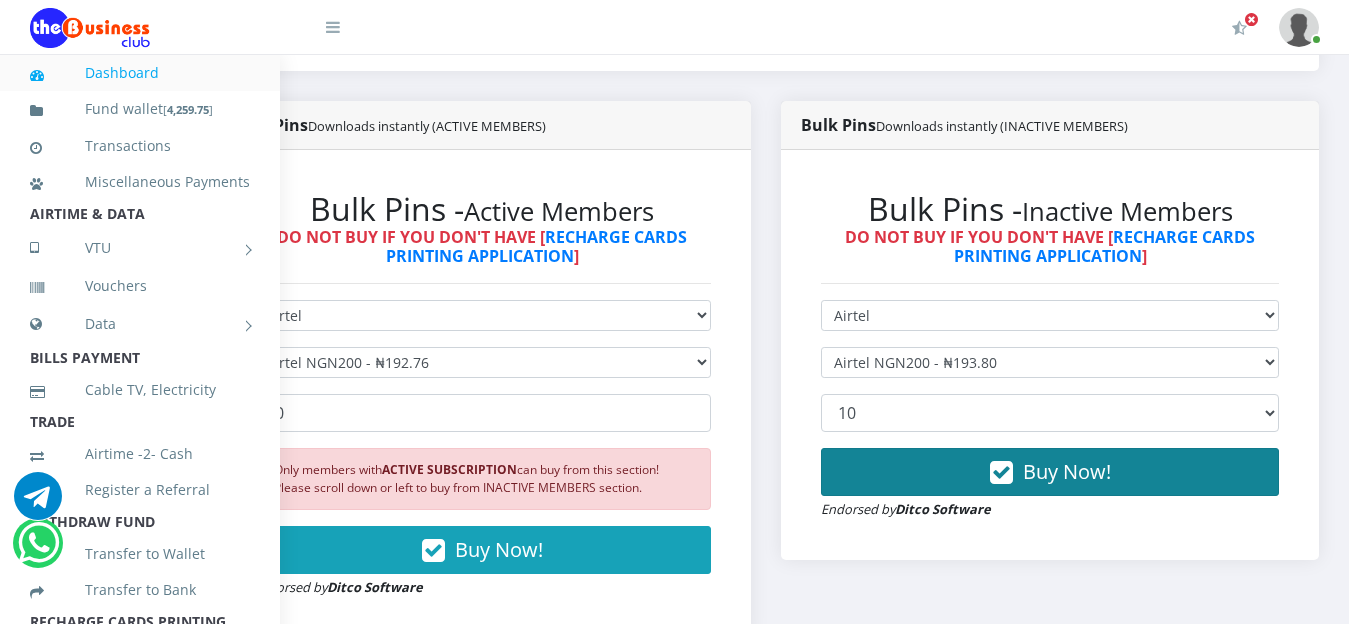 click on "Buy Now!" at bounding box center (1067, 471) 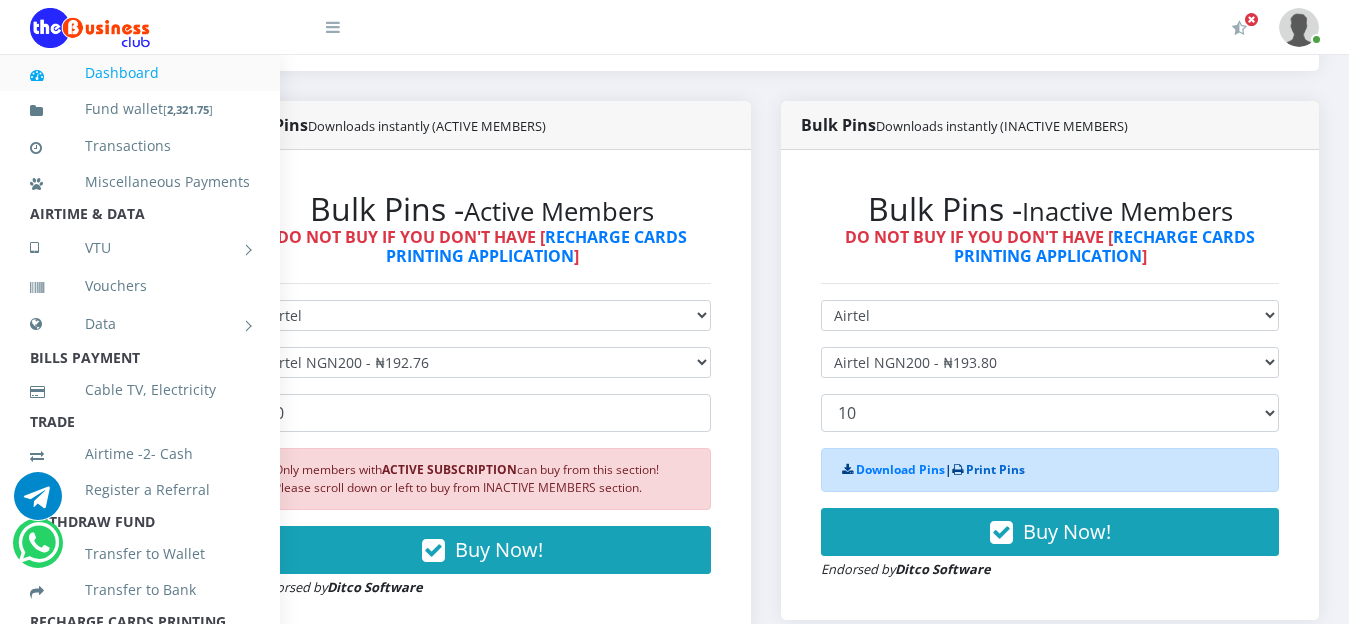 click on "Print Pins" at bounding box center (995, 469) 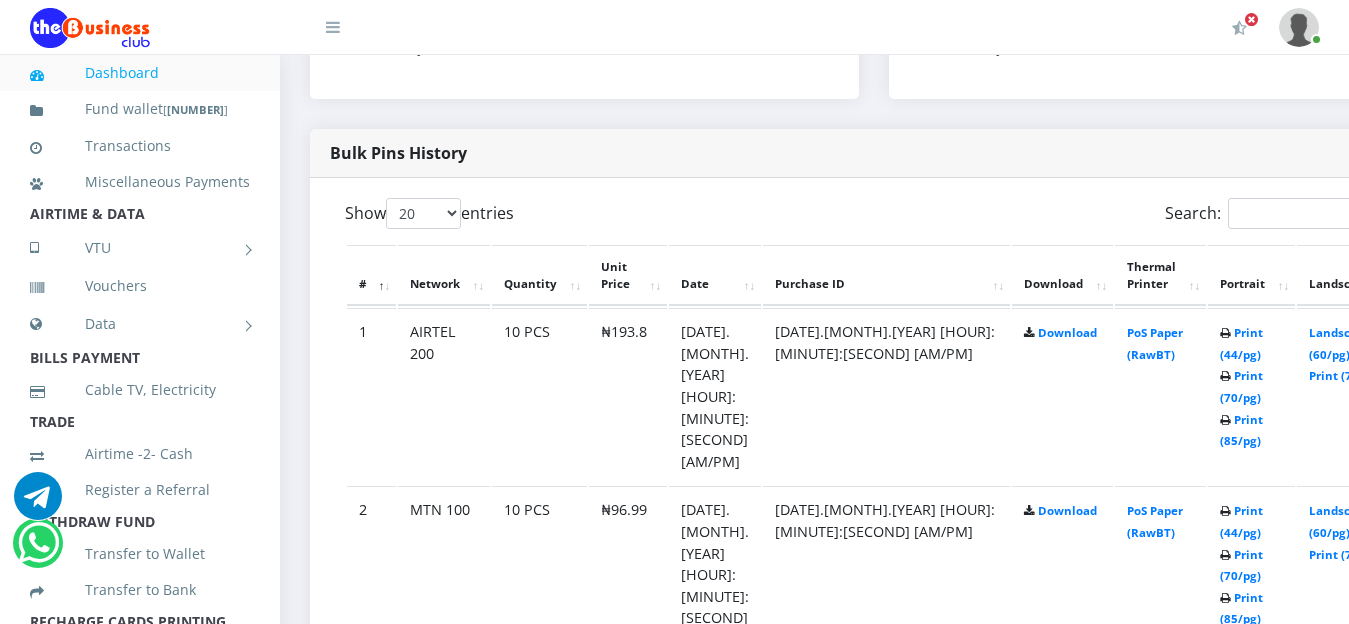 scroll, scrollTop: 986, scrollLeft: 0, axis: vertical 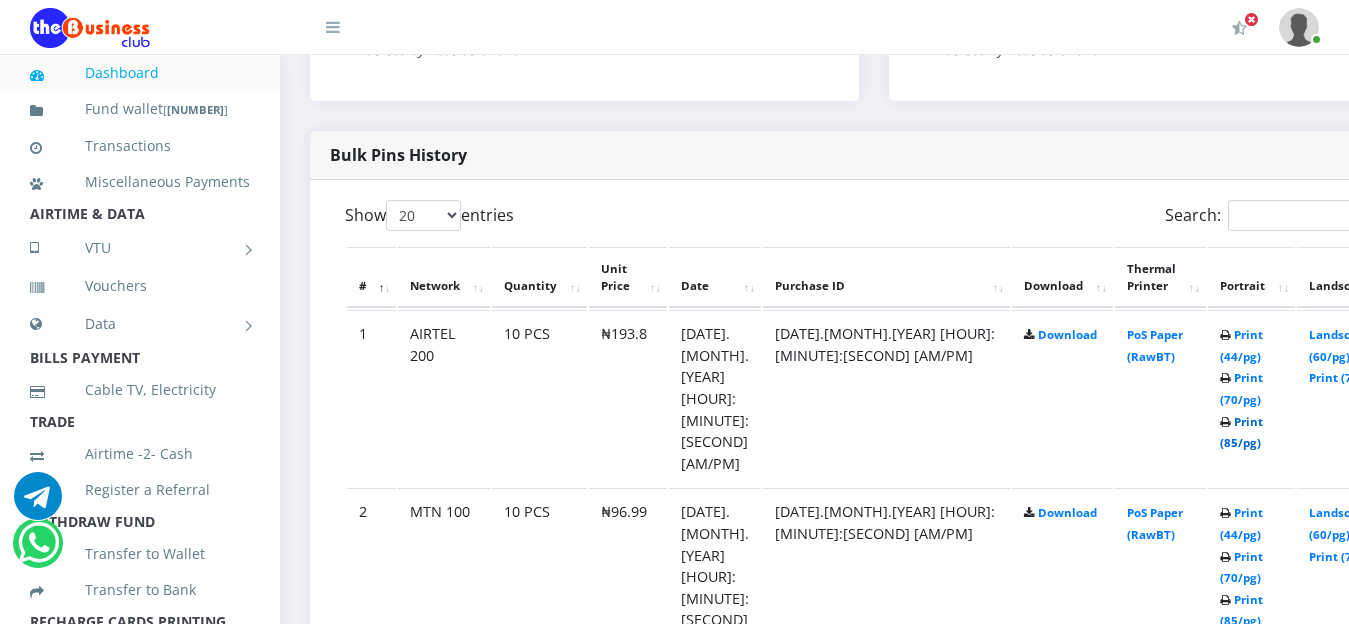 click on "Print (85/pg)" at bounding box center [1241, 432] 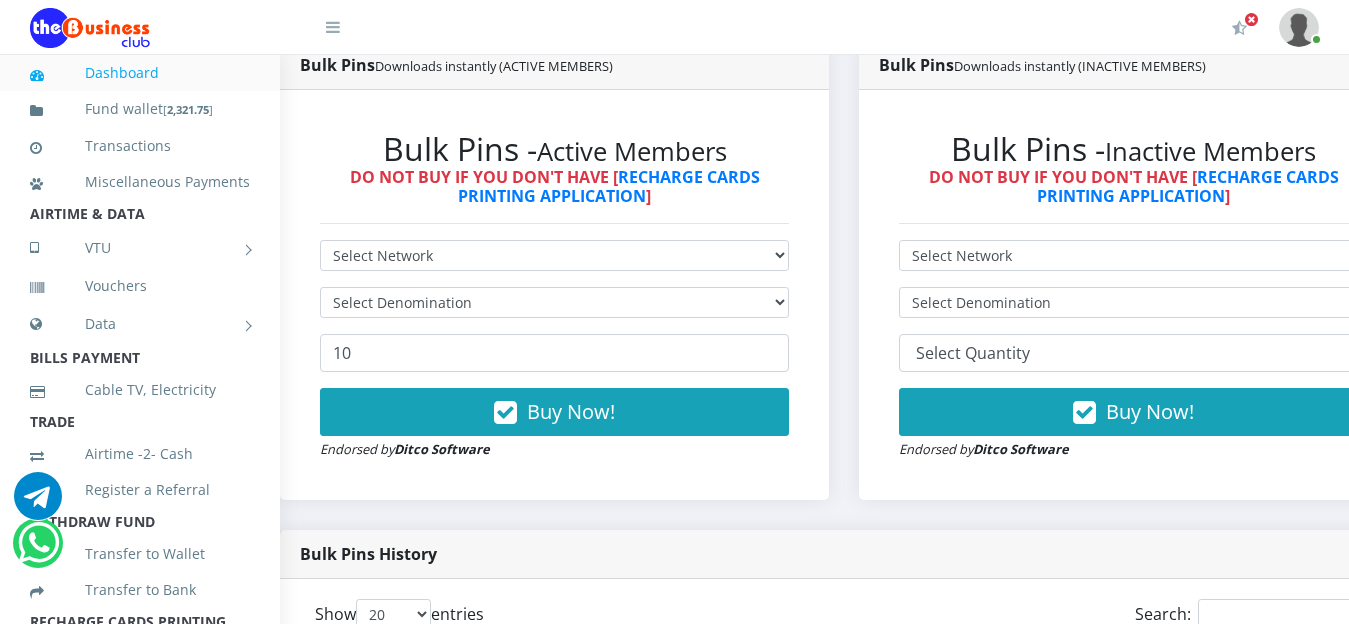 scroll, scrollTop: 535, scrollLeft: 136, axis: both 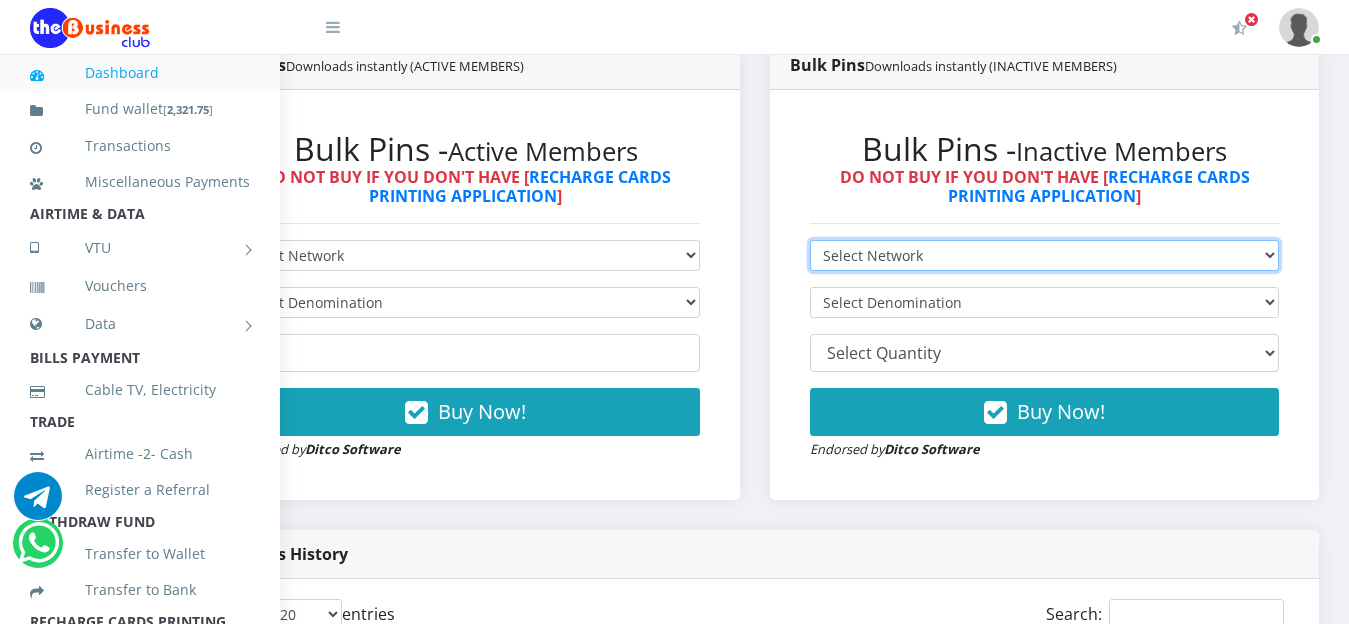 click on "Select Network
MTN
Globacom
9Mobile
Airtel" at bounding box center [1044, 255] 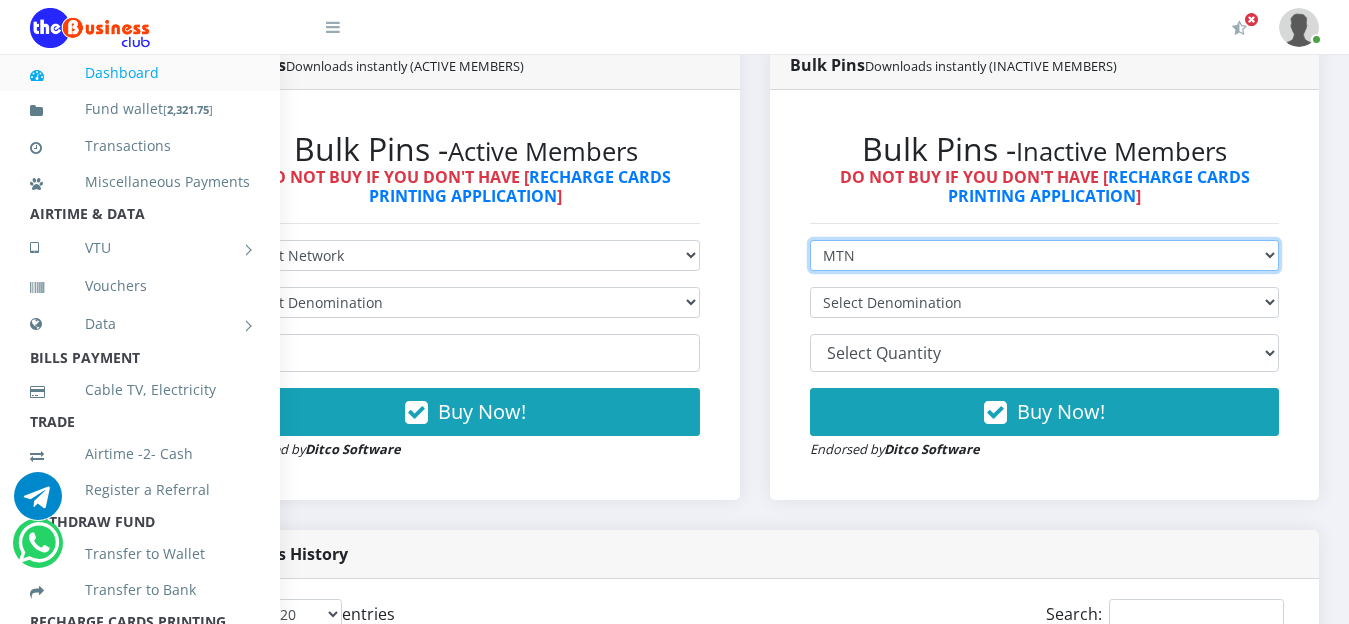 click on "Select Network
MTN
Globacom
9Mobile
Airtel" at bounding box center [1044, 255] 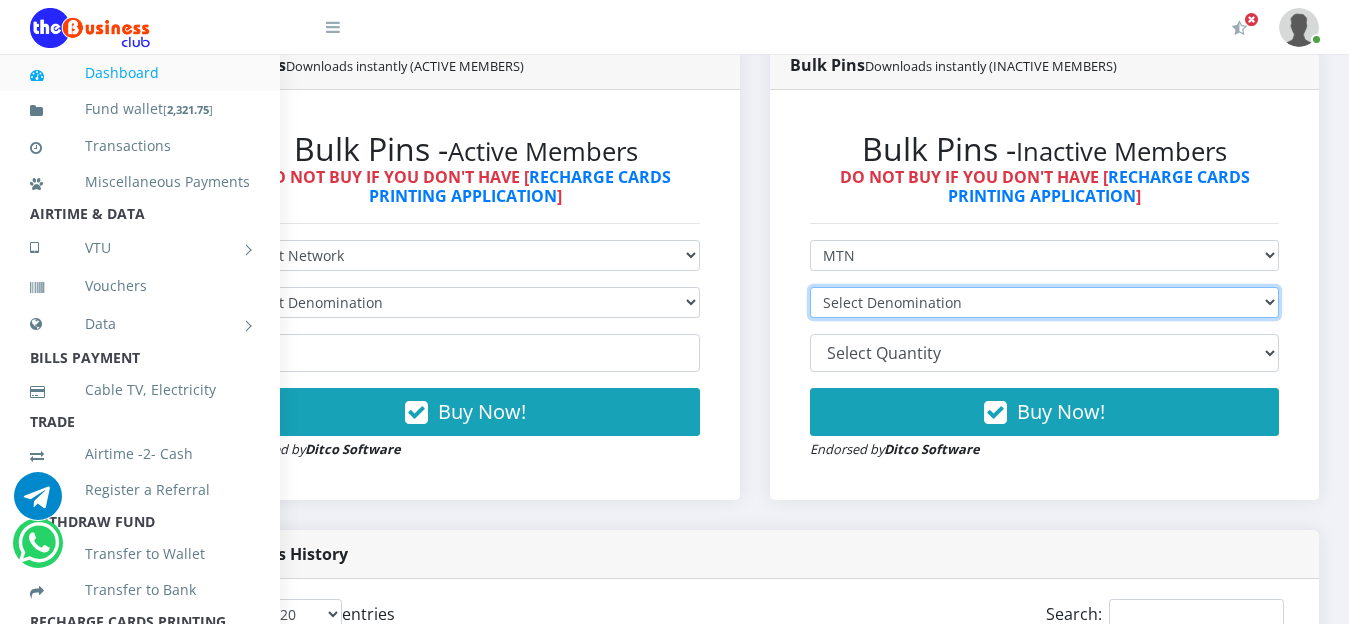 click on "Select Denomination MTN NGN100 - ₦97.30 MTN NGN200 - ₦194.60 MTN NGN400 - ₦389.20 MTN NGN500 - ₦486.50 MTN NGN1000 - ₦973.00 MTN NGN1500 - ₦1,459.50" at bounding box center [1044, 302] 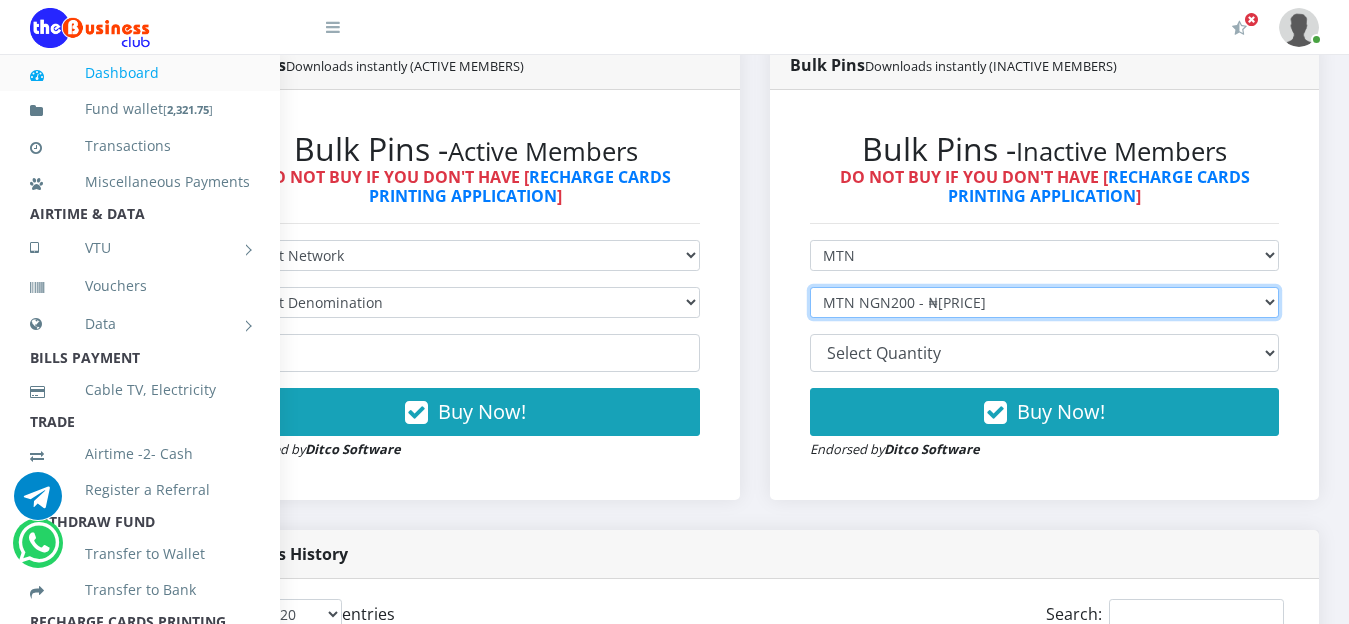 click on "Select Denomination MTN NGN100 - ₦97.30 MTN NGN200 - ₦194.60 MTN NGN400 - ₦389.20 MTN NGN500 - ₦486.50 MTN NGN1000 - ₦973.00 MTN NGN1500 - ₦1,459.50" at bounding box center (1044, 302) 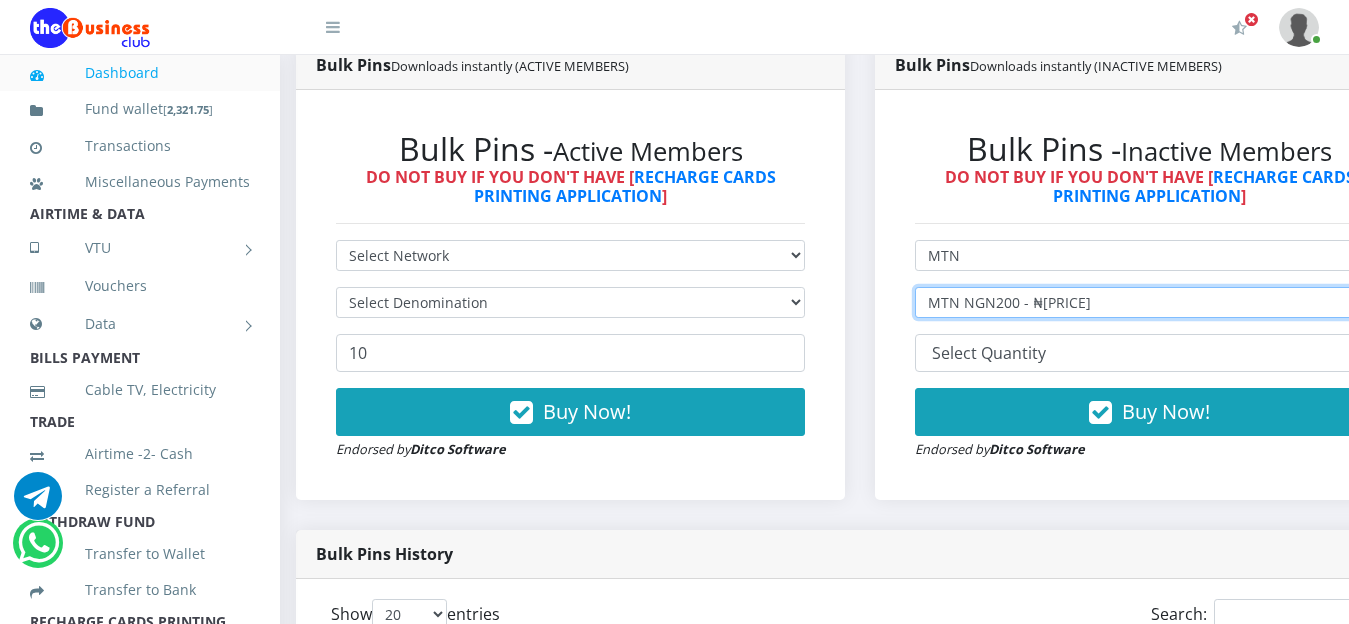scroll, scrollTop: 535, scrollLeft: 0, axis: vertical 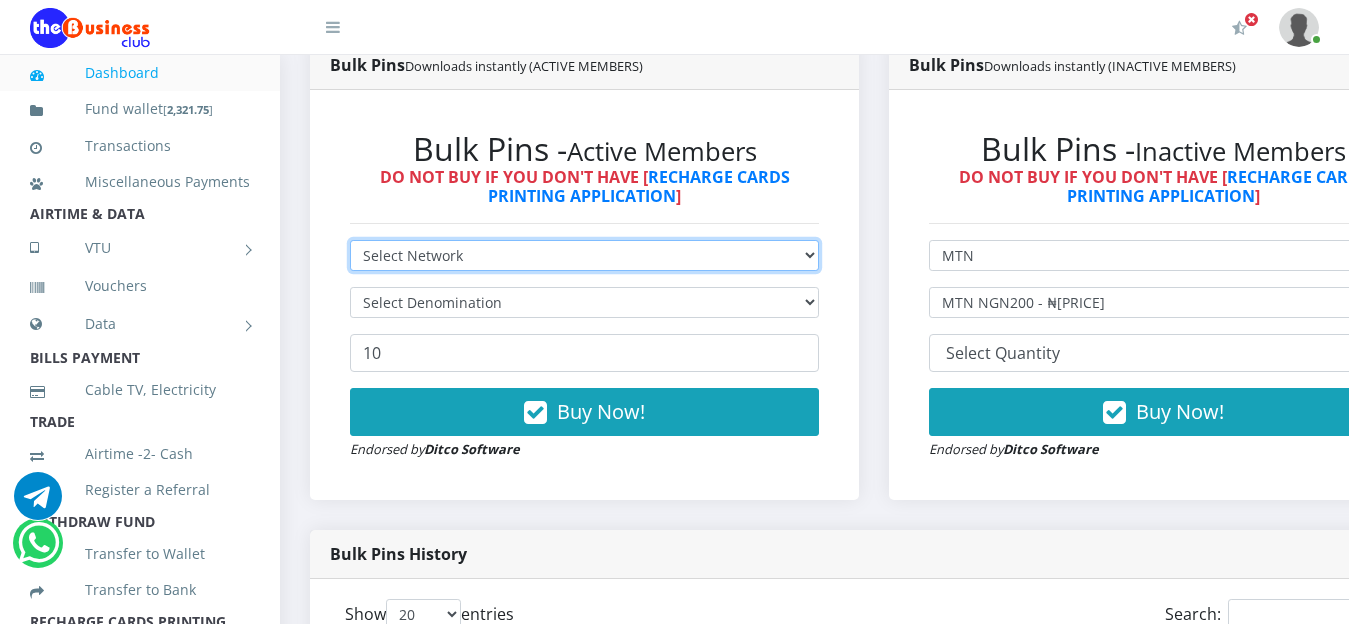click on "Select Network
MTN
Globacom
9Mobile
Airtel" at bounding box center [584, 255] 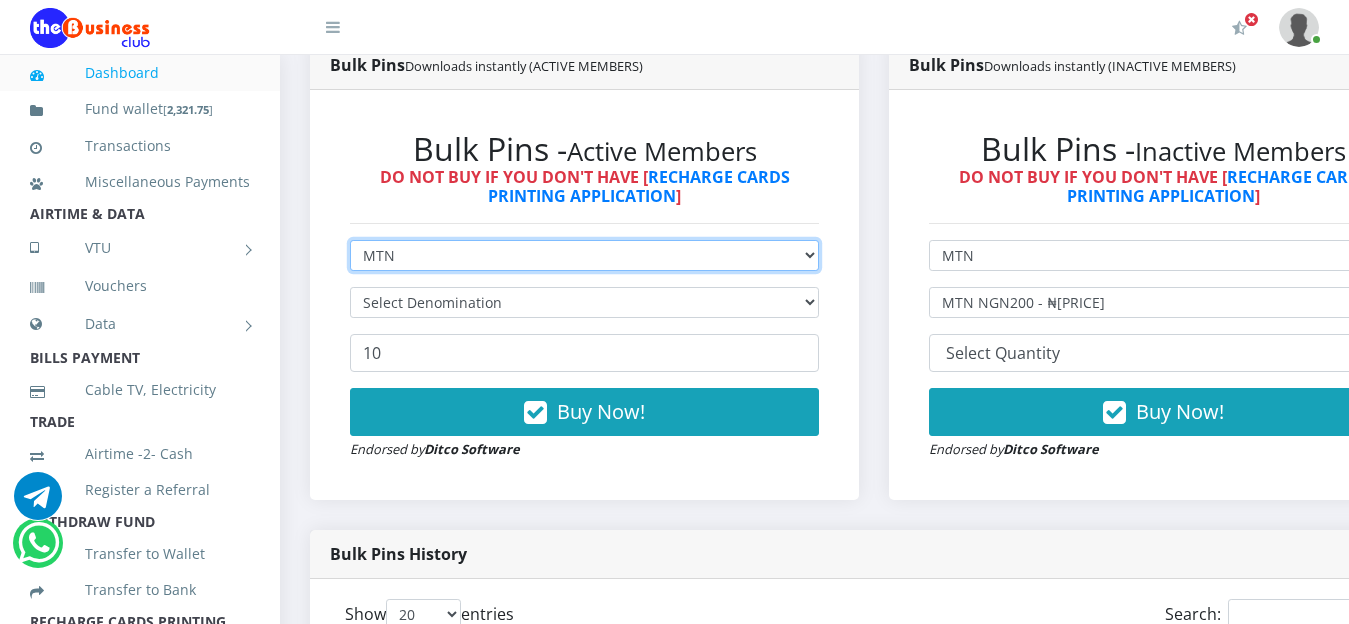 click on "Select Network
MTN
Globacom
9Mobile
Airtel" at bounding box center (584, 255) 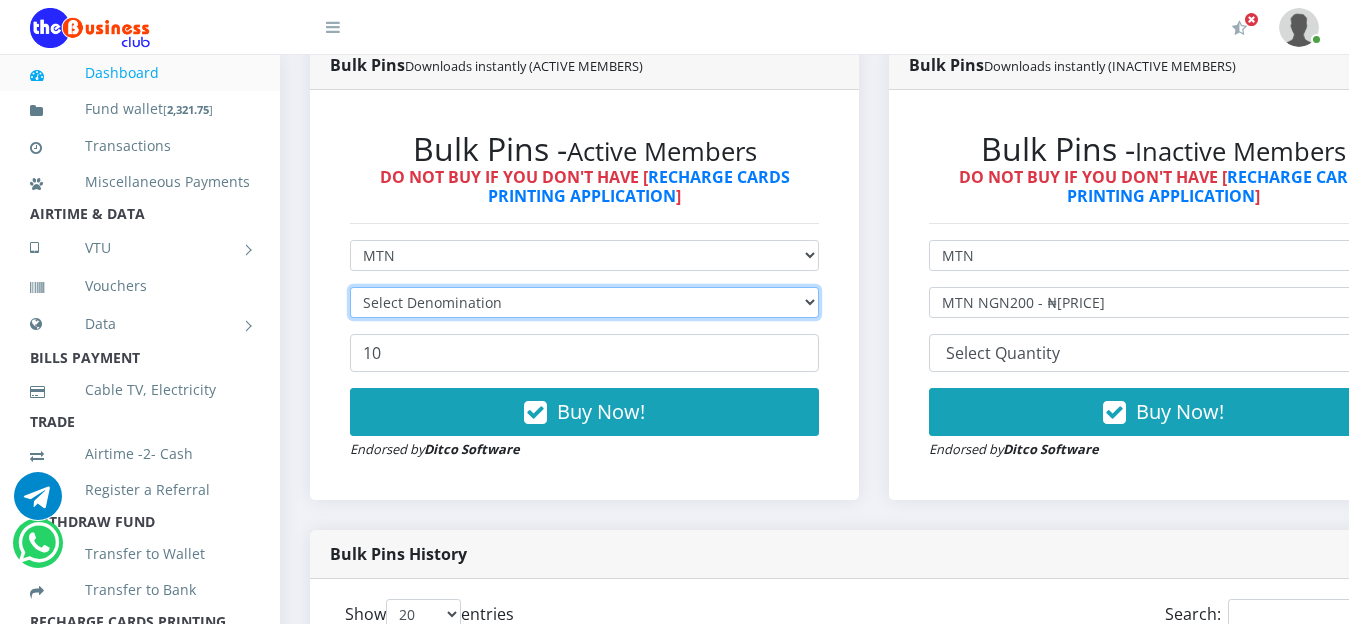 click on "Select Denomination" at bounding box center (584, 302) 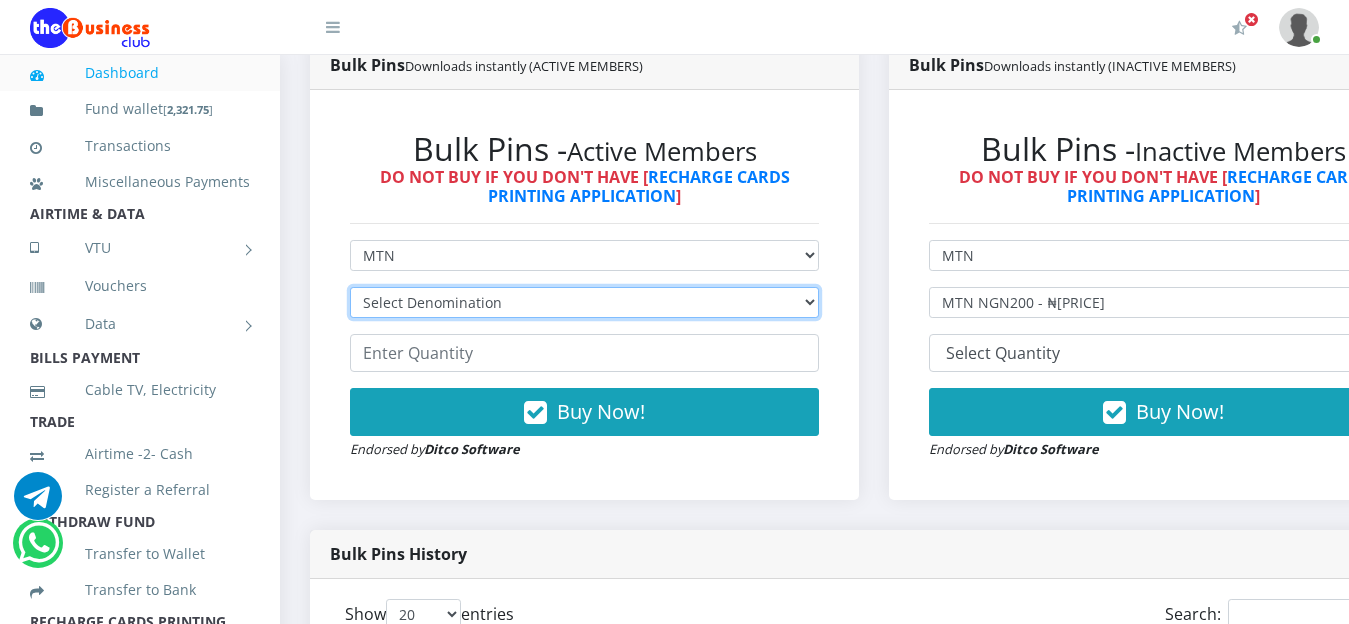select on "193.98-200" 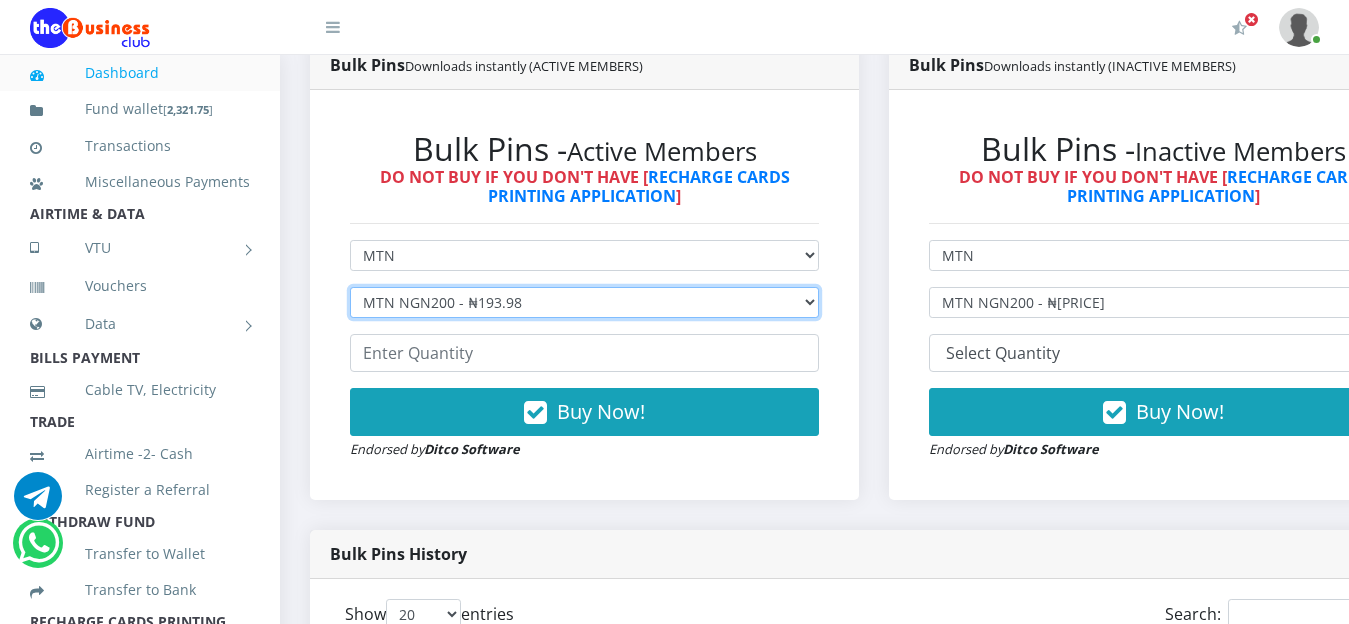 click on "Select Denomination MTN NGN100 - ₦96.99 MTN NGN200 - ₦193.98 MTN NGN400 - ₦387.96 MTN NGN500 - ₦484.95 MTN NGN1000 - ₦969.90 MTN NGN1500 - ₦1,454.85" at bounding box center (584, 302) 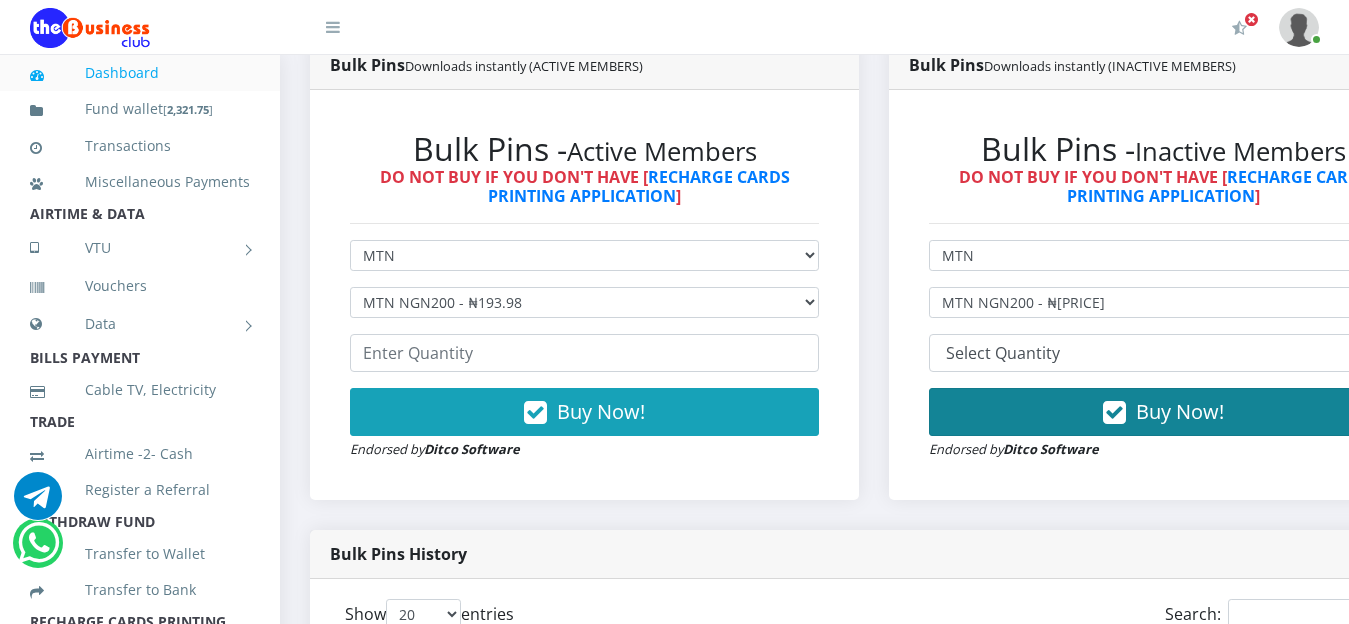 click on "Buy Now!" at bounding box center [1180, 411] 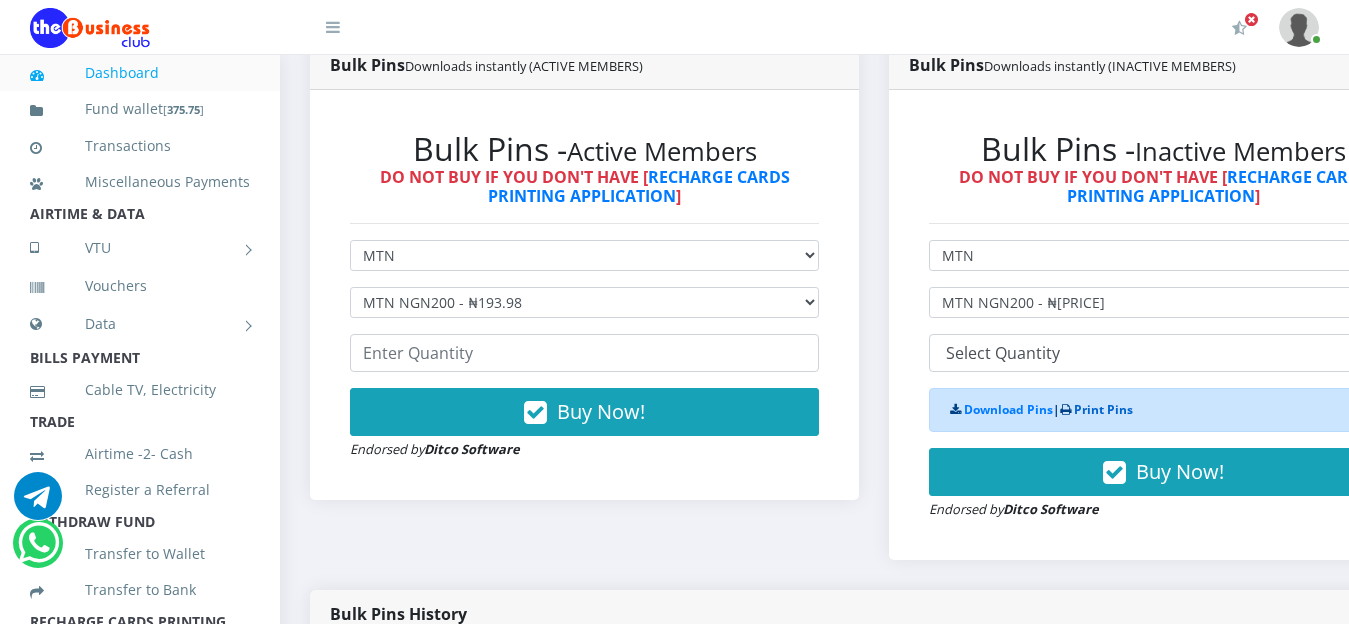 click on "Print Pins" at bounding box center [1103, 409] 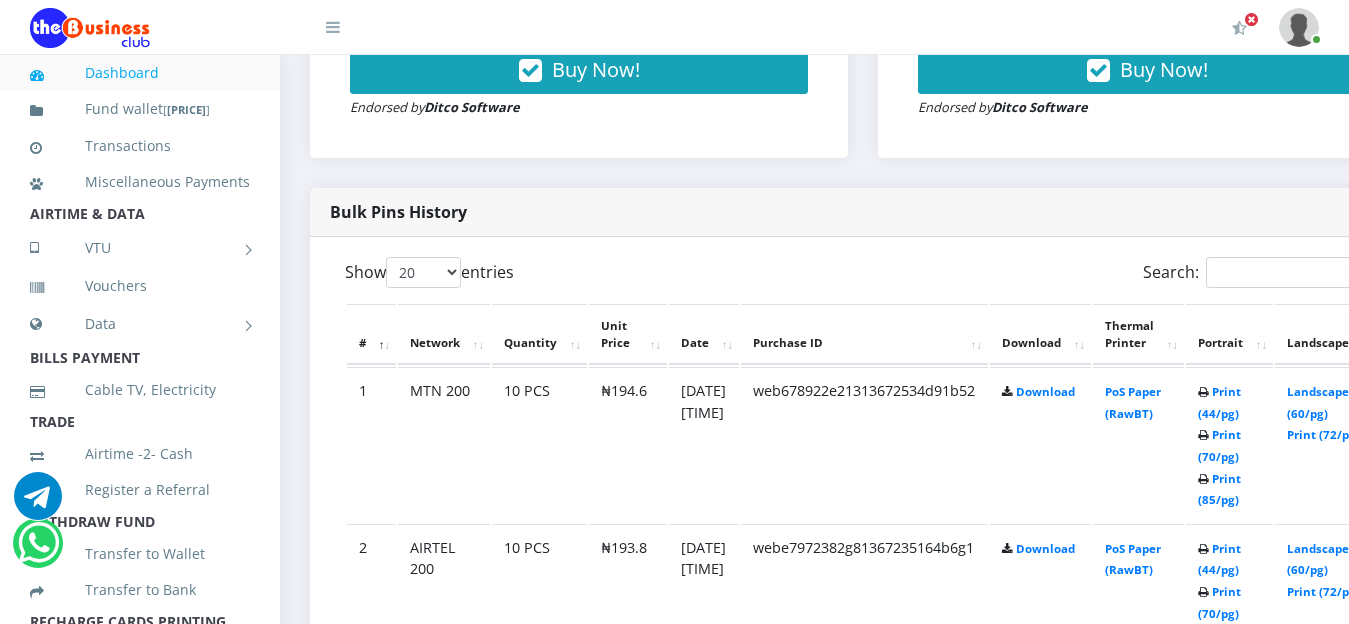 scroll, scrollTop: 875, scrollLeft: 0, axis: vertical 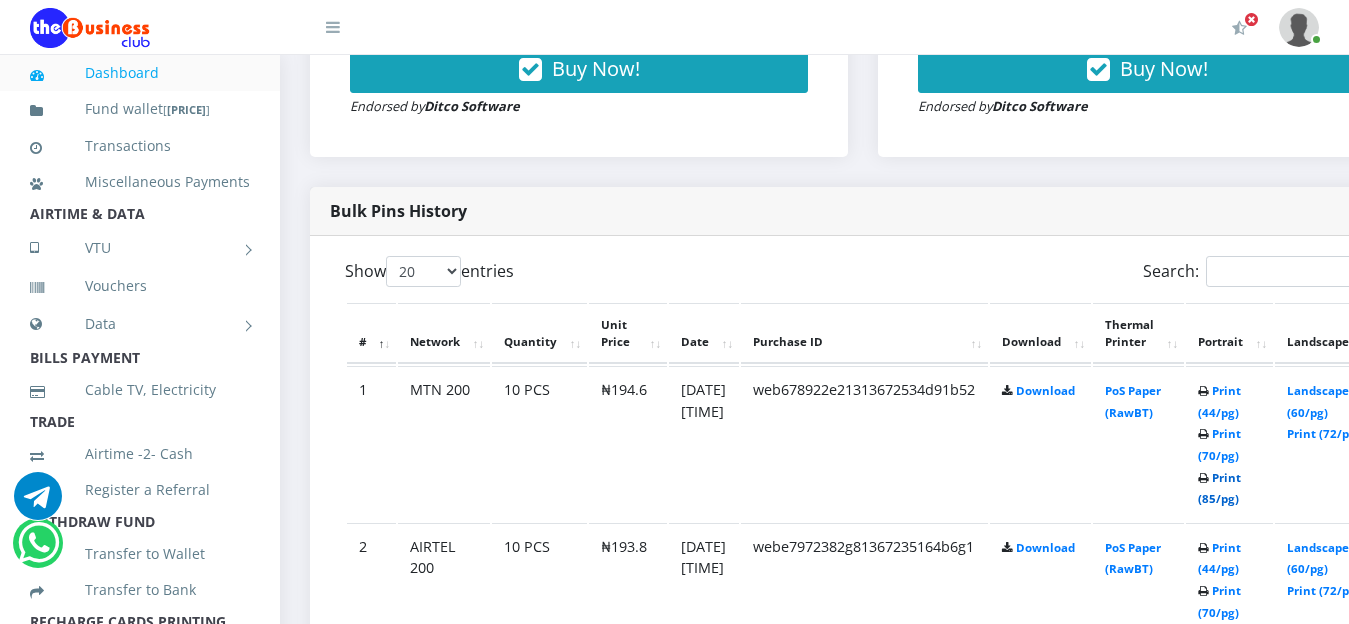 click on "Print (85/pg)" at bounding box center [1219, 488] 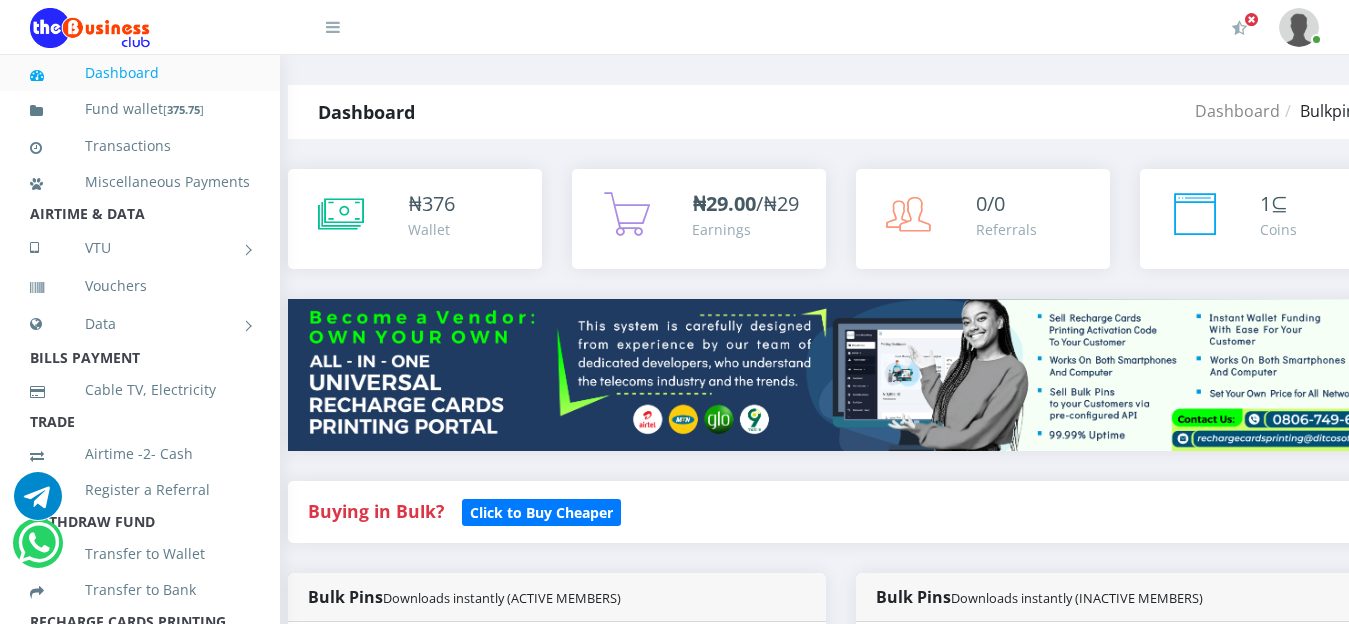scroll, scrollTop: 0, scrollLeft: 0, axis: both 